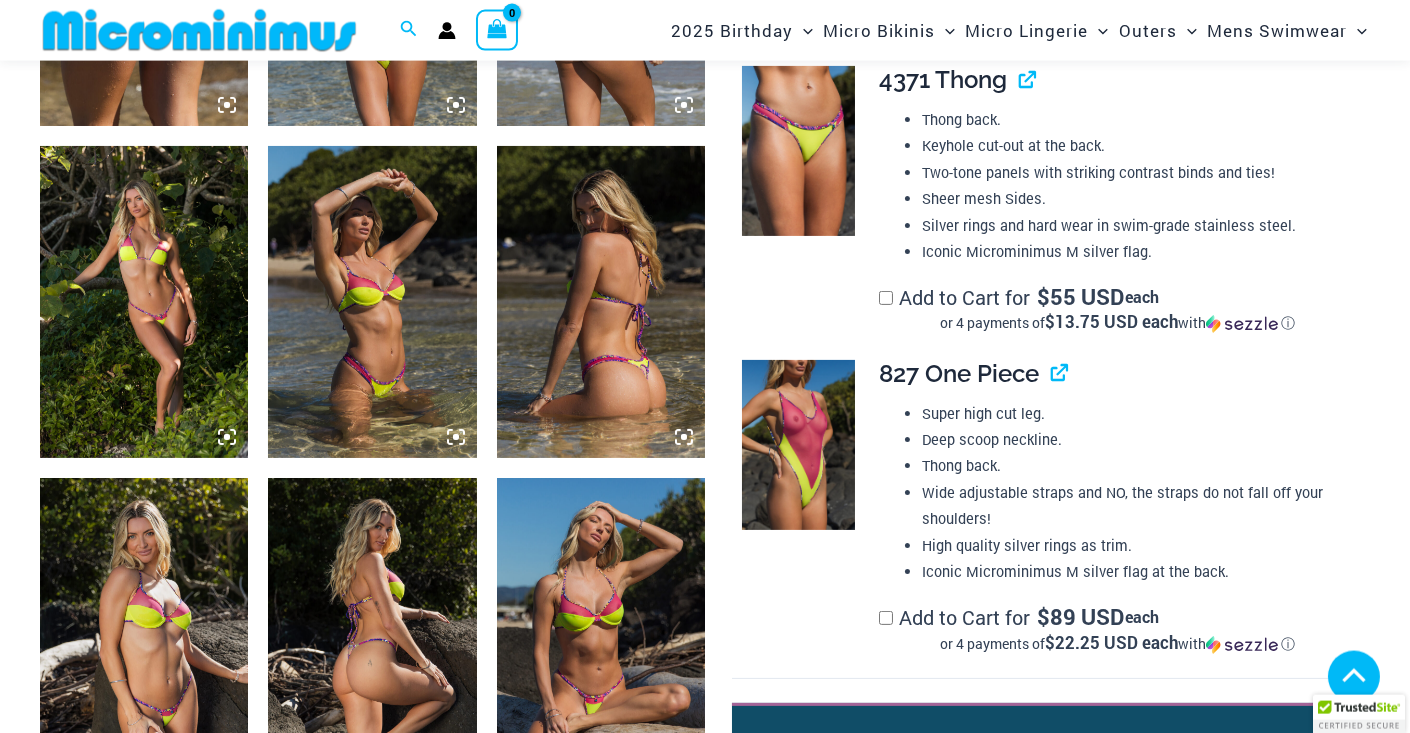 scroll, scrollTop: 1784, scrollLeft: 0, axis: vertical 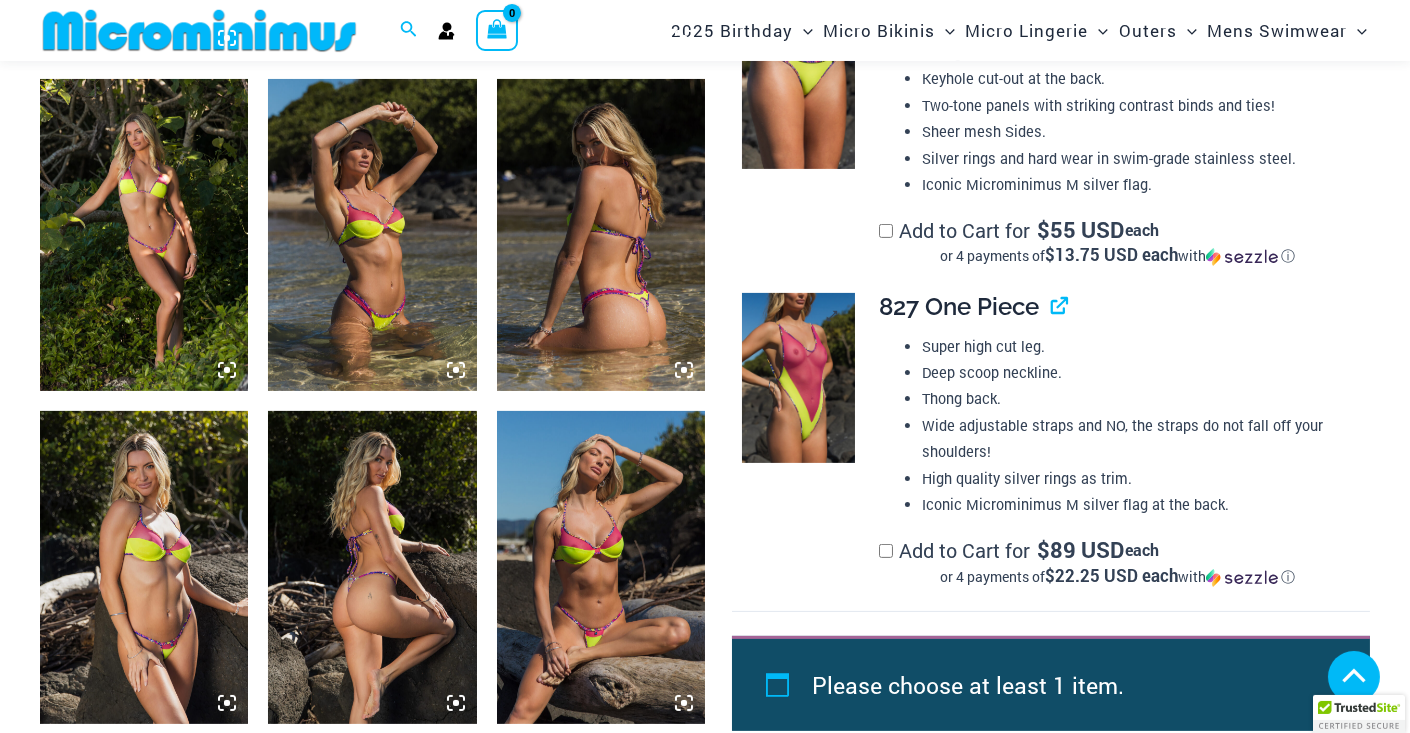 click at bounding box center [798, 378] 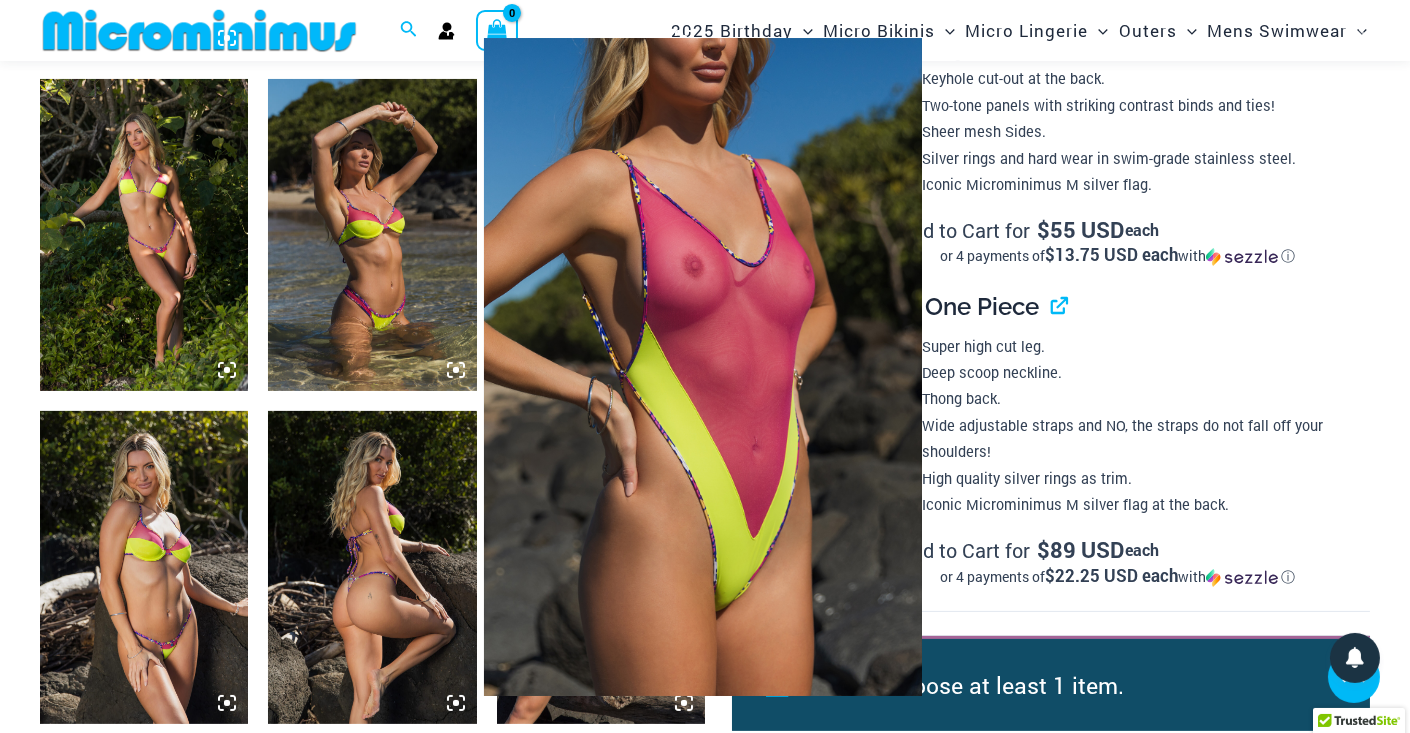click at bounding box center [703, 367] 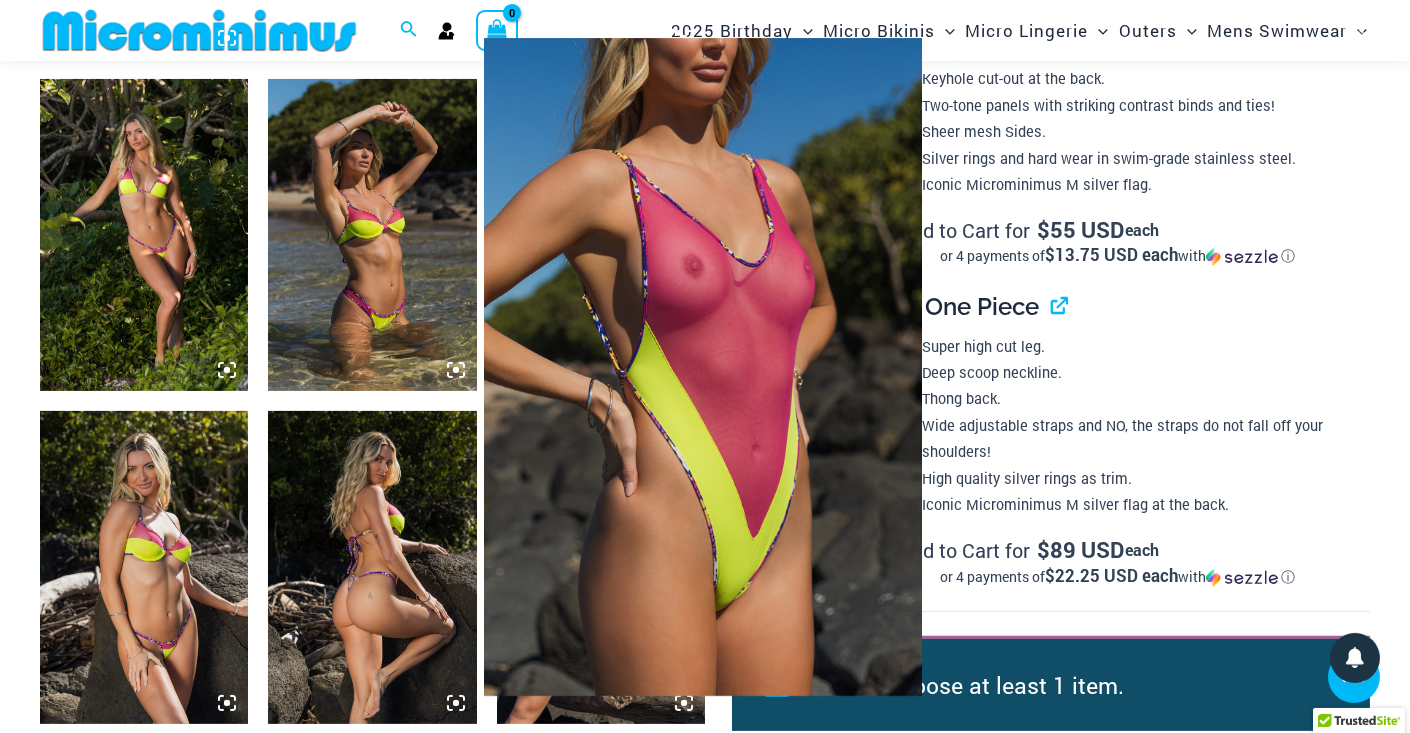 click at bounding box center (703, 367) 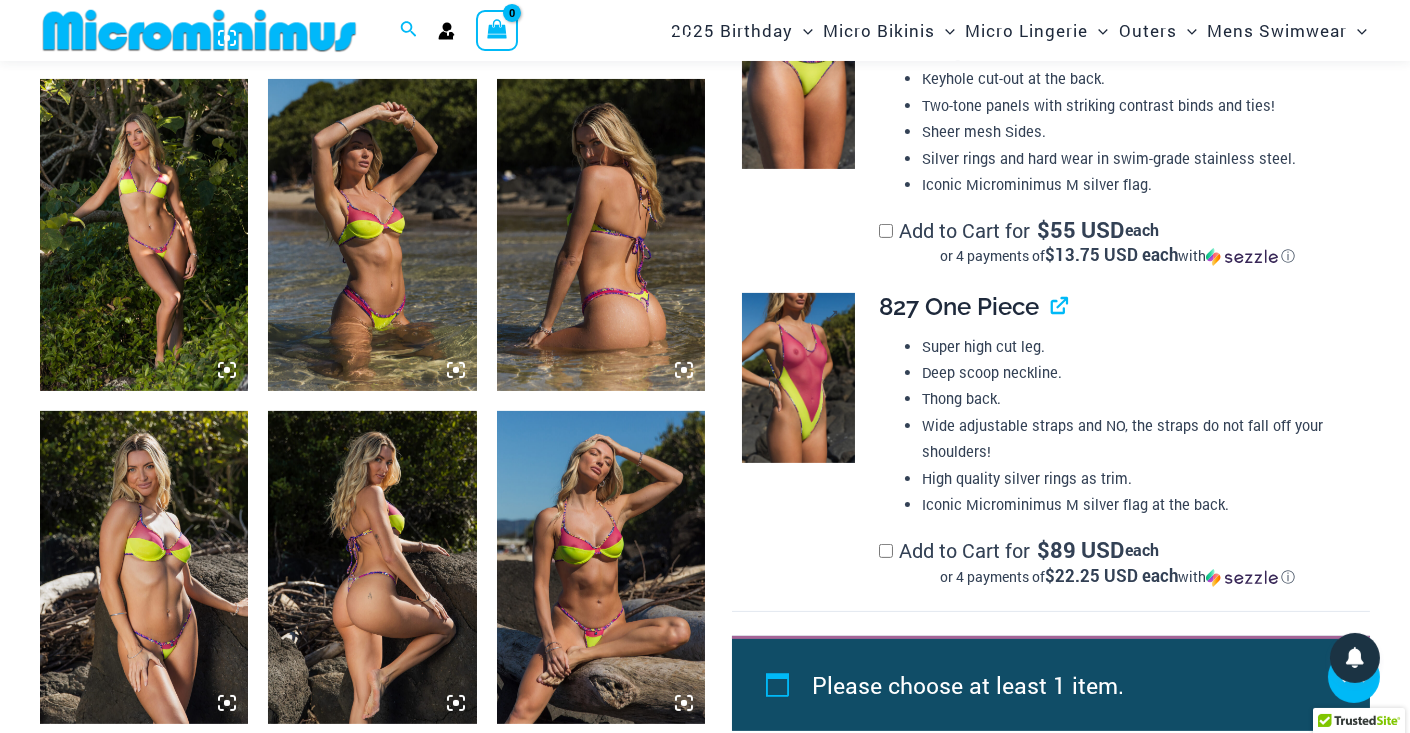 click at bounding box center [798, 378] 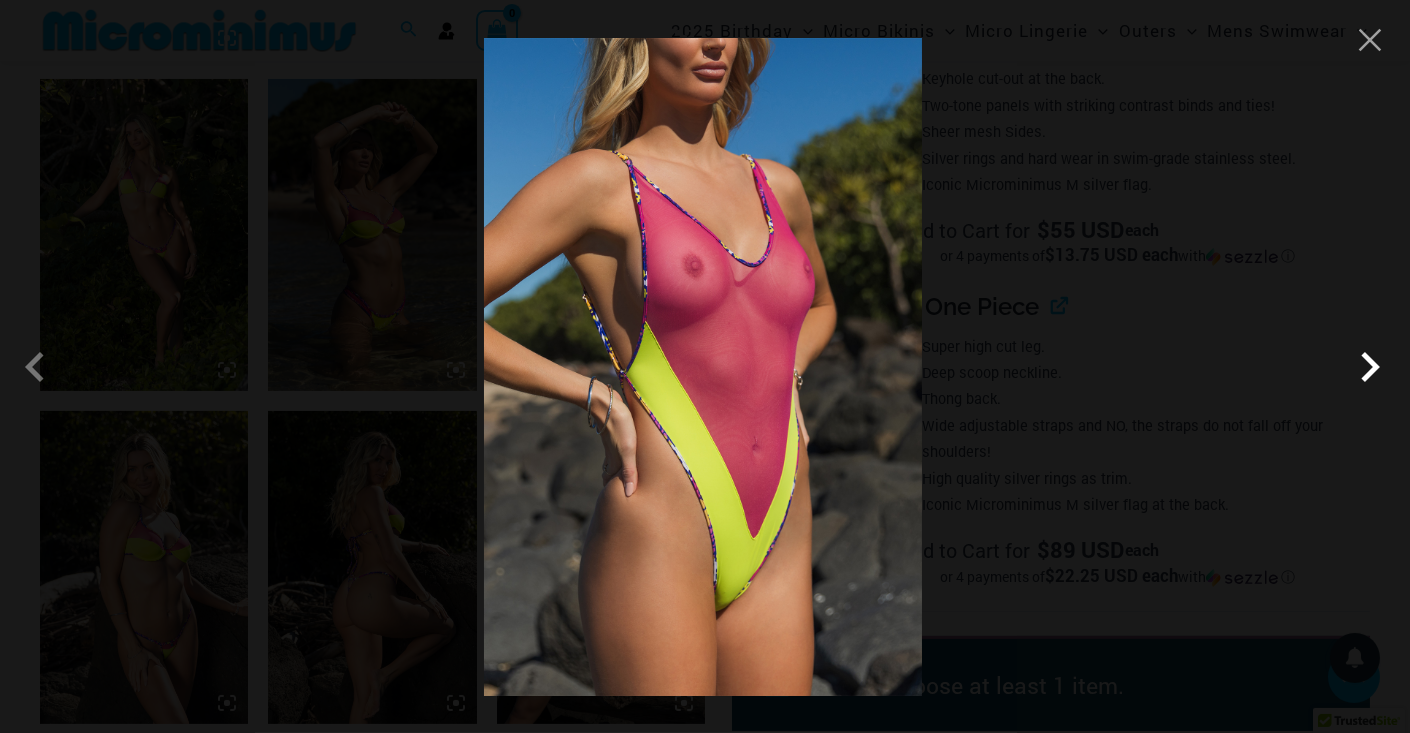 click at bounding box center [1370, 367] 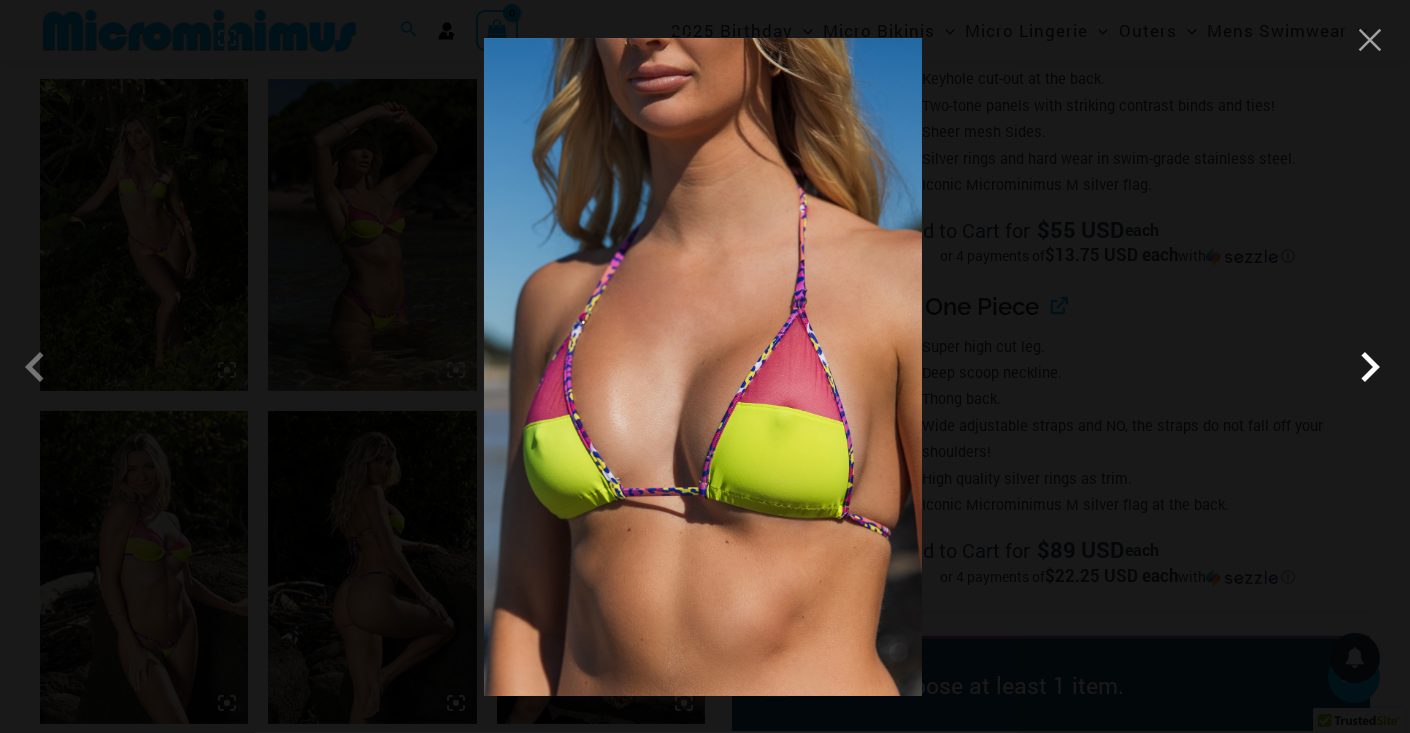 click at bounding box center [1370, 367] 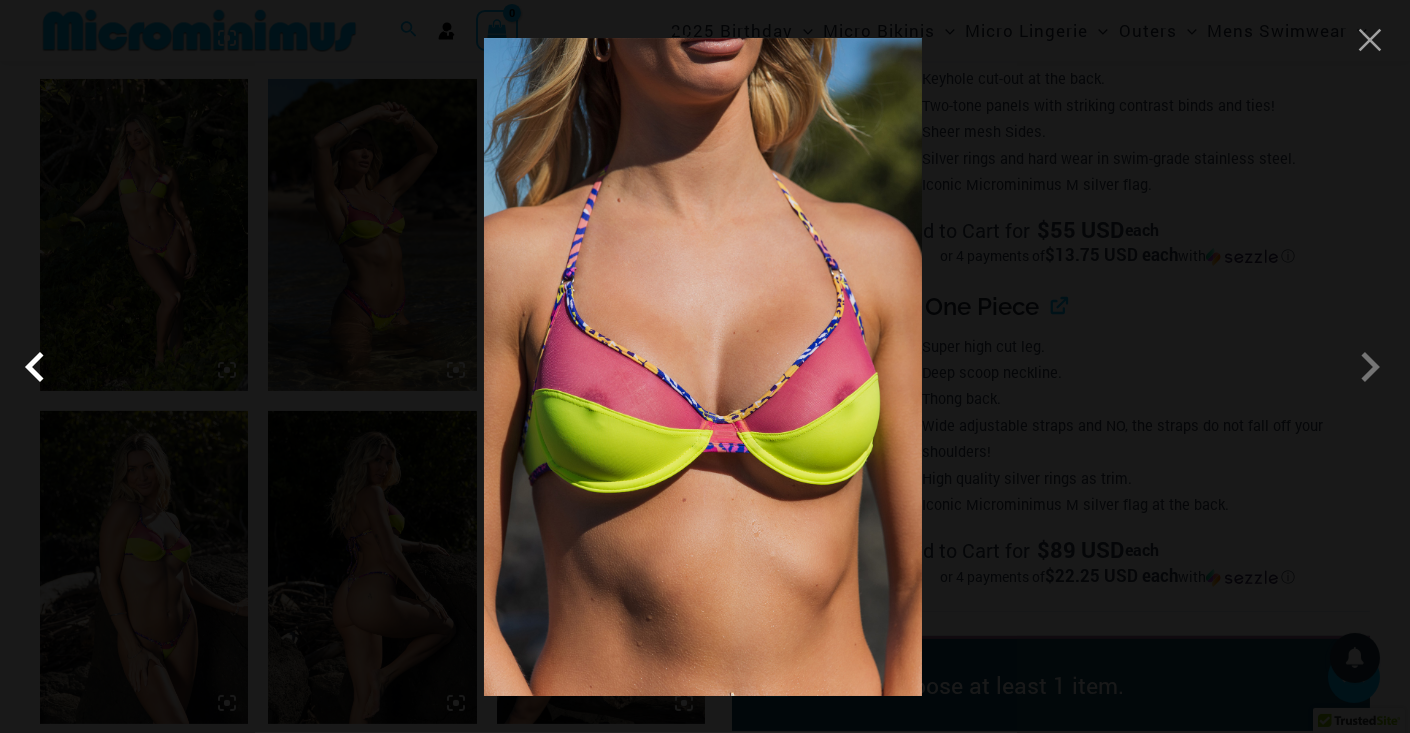 click at bounding box center [40, 367] 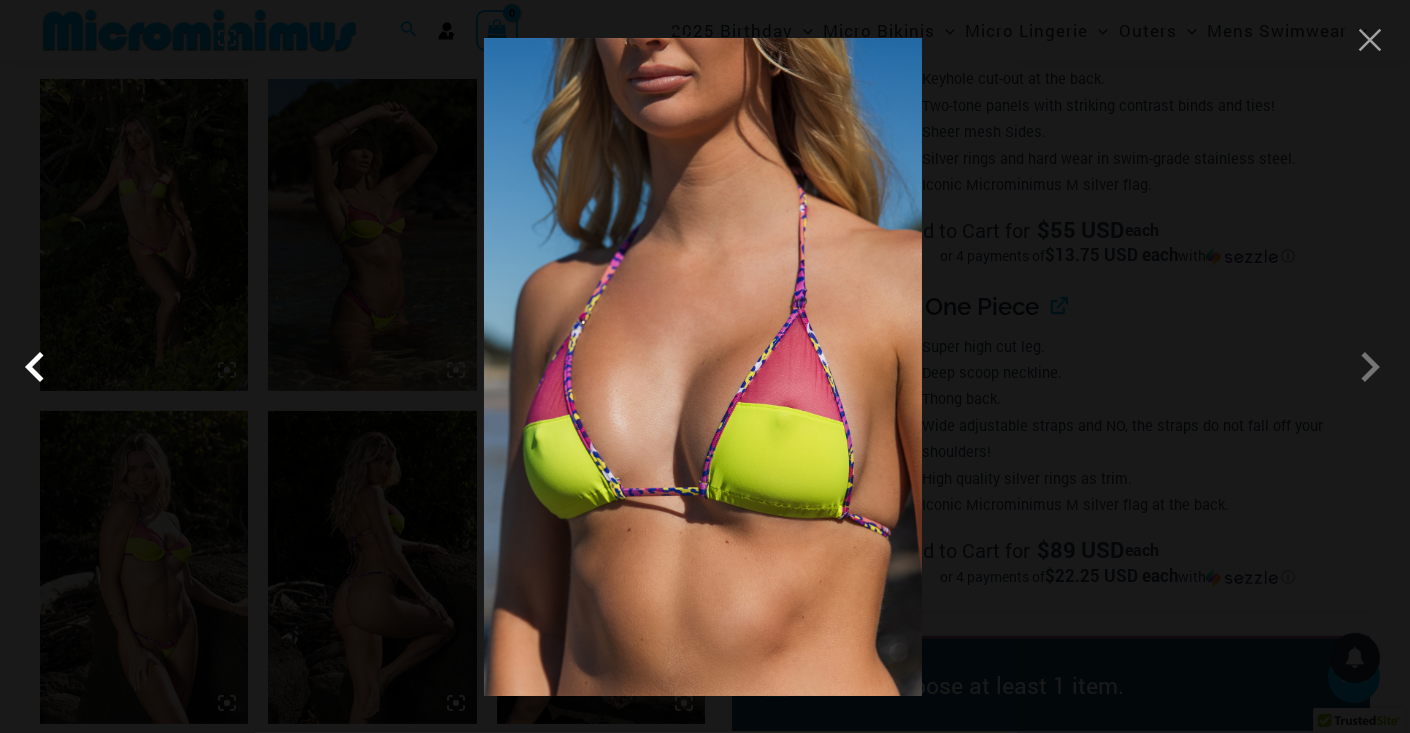 click at bounding box center (40, 367) 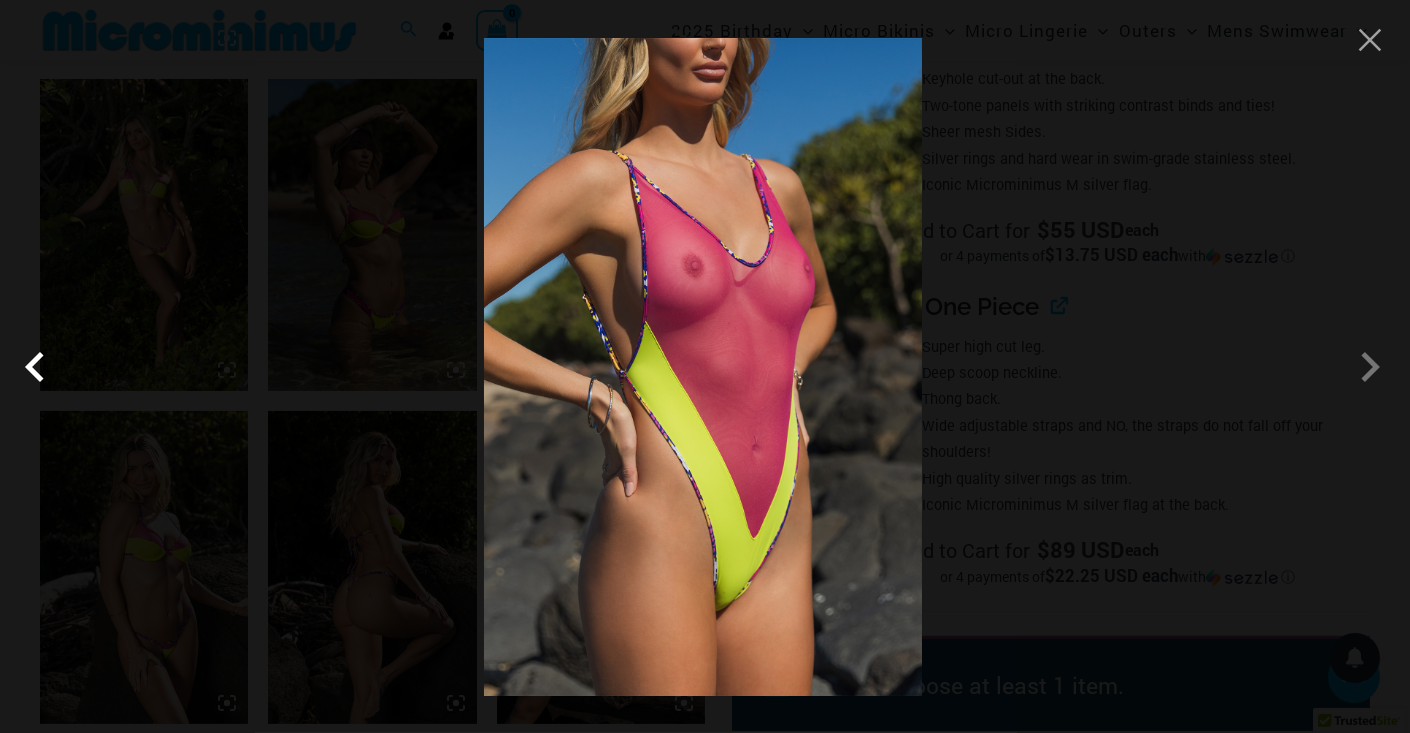 click at bounding box center (40, 367) 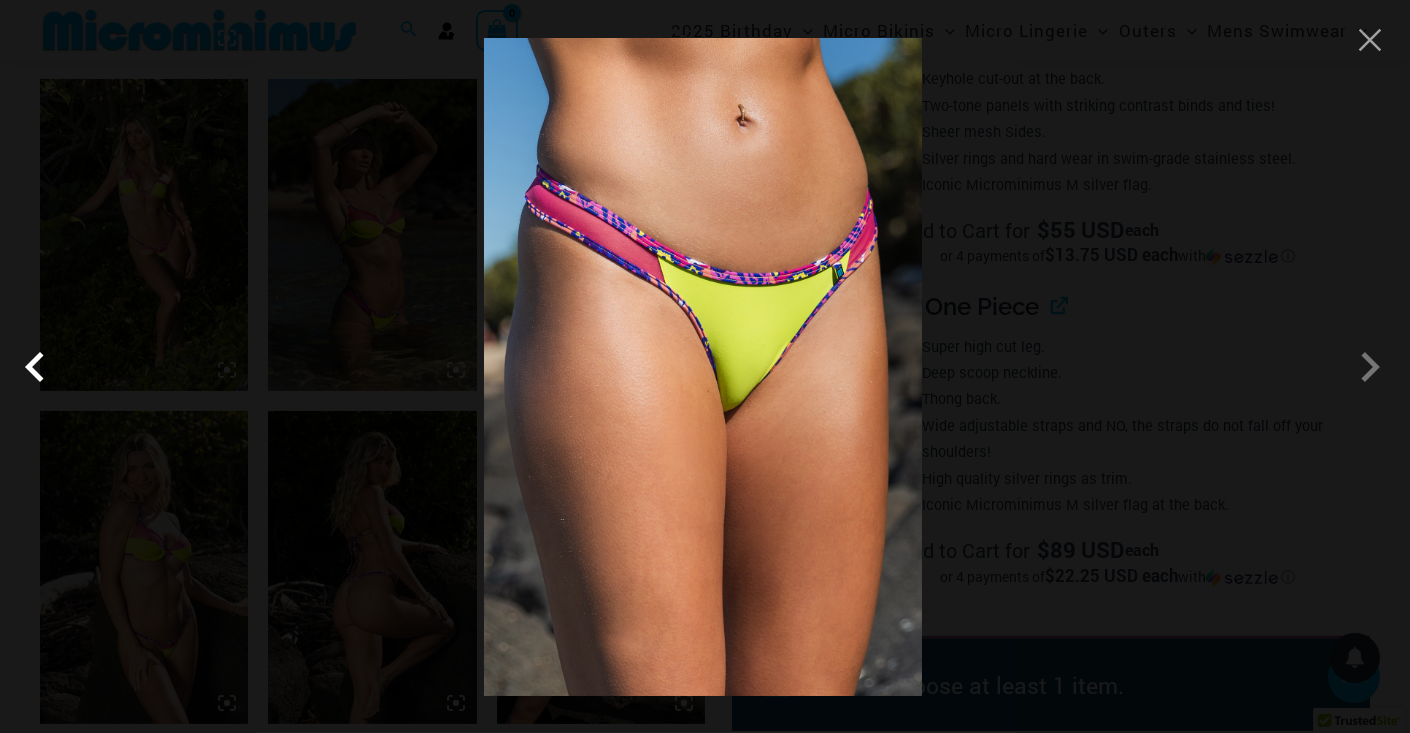 click at bounding box center (40, 367) 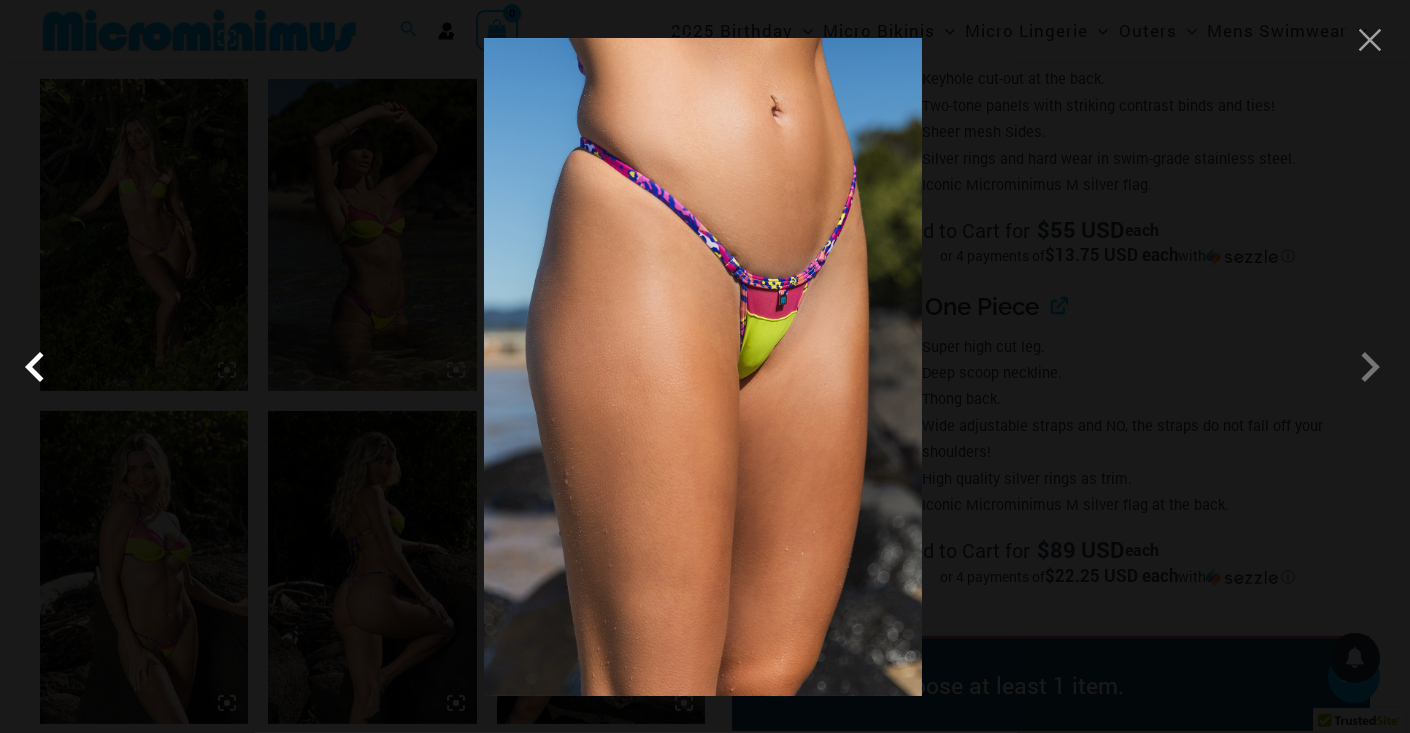 click at bounding box center [40, 367] 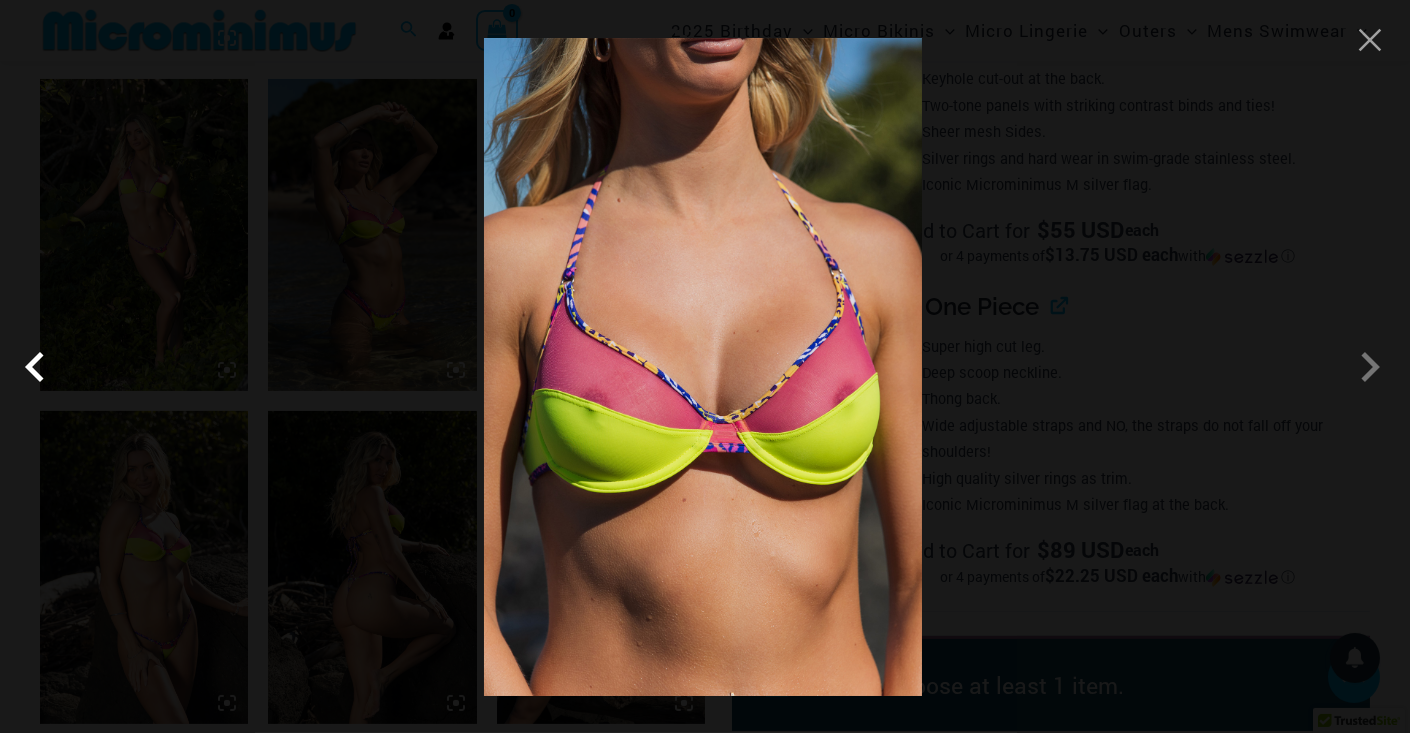 click at bounding box center (40, 367) 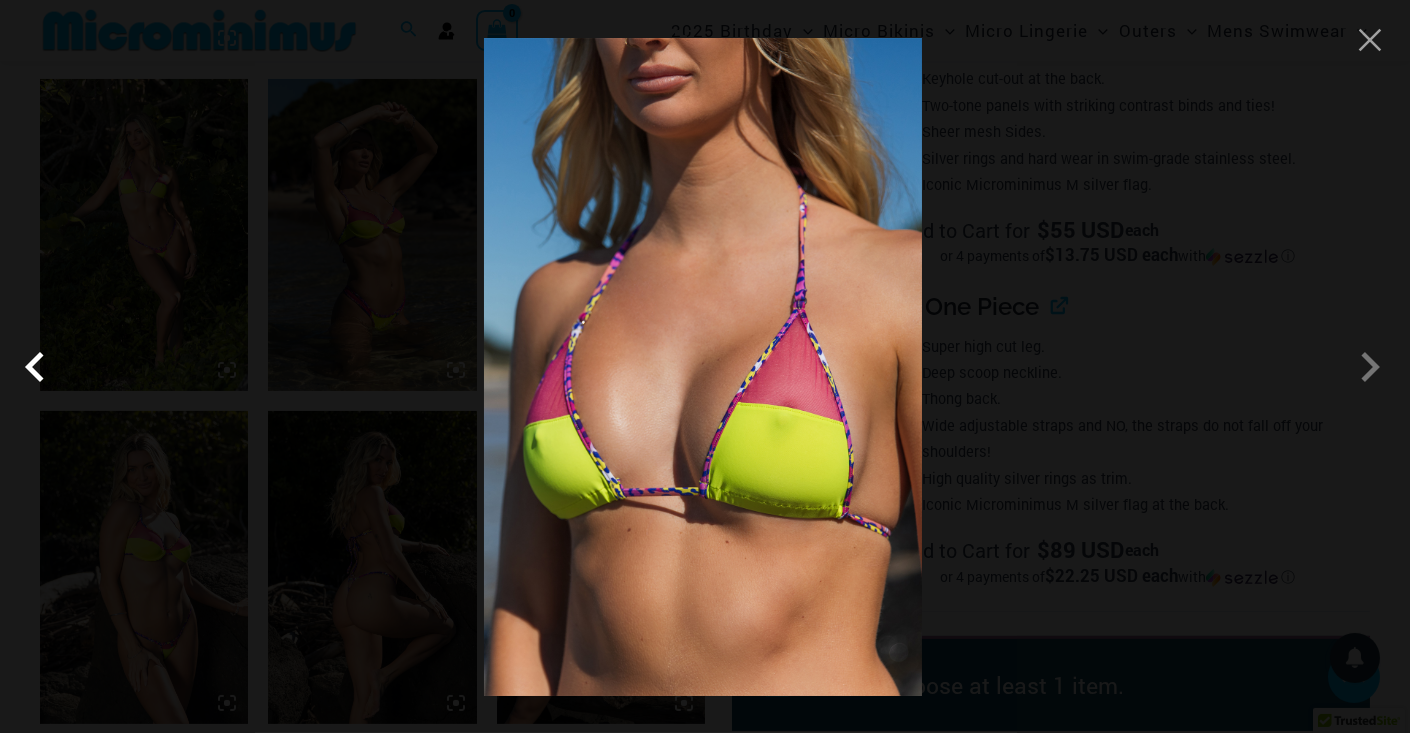 click at bounding box center (40, 367) 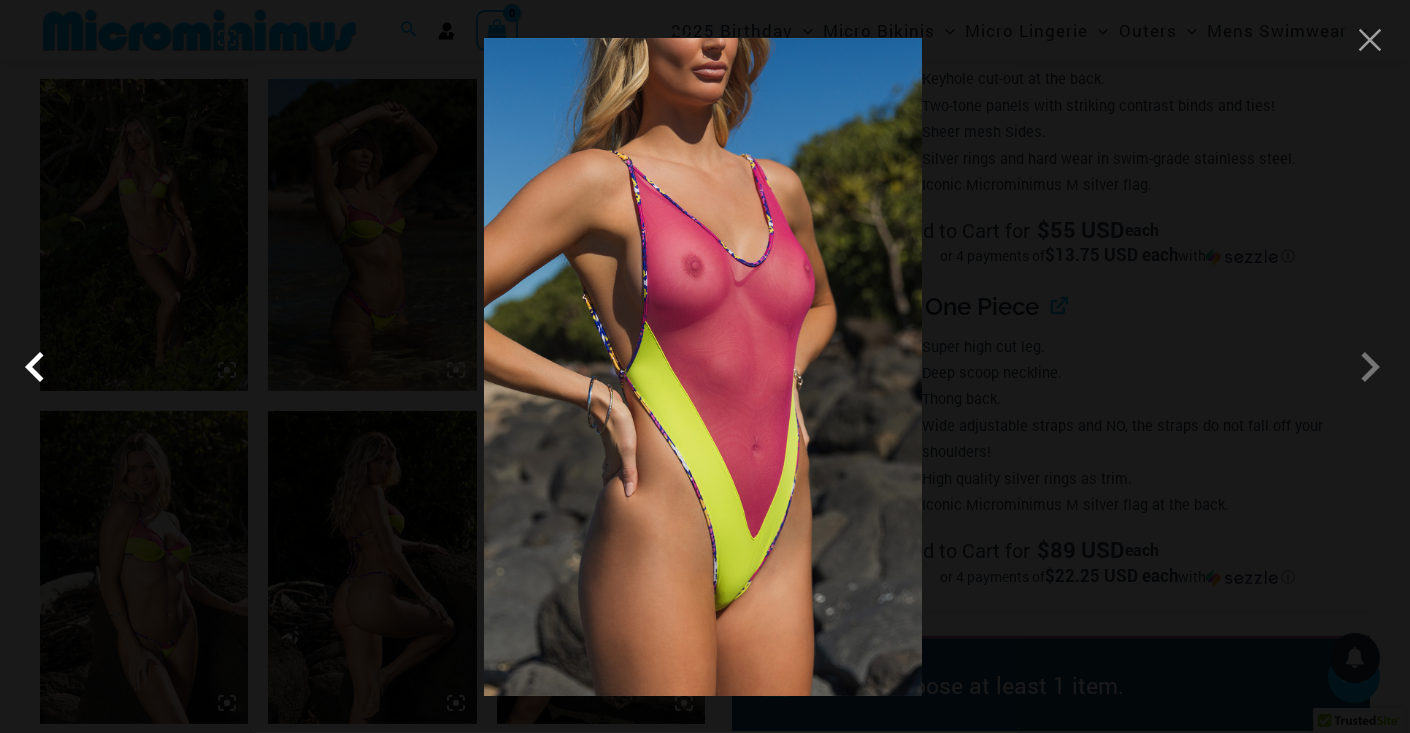 click at bounding box center (40, 367) 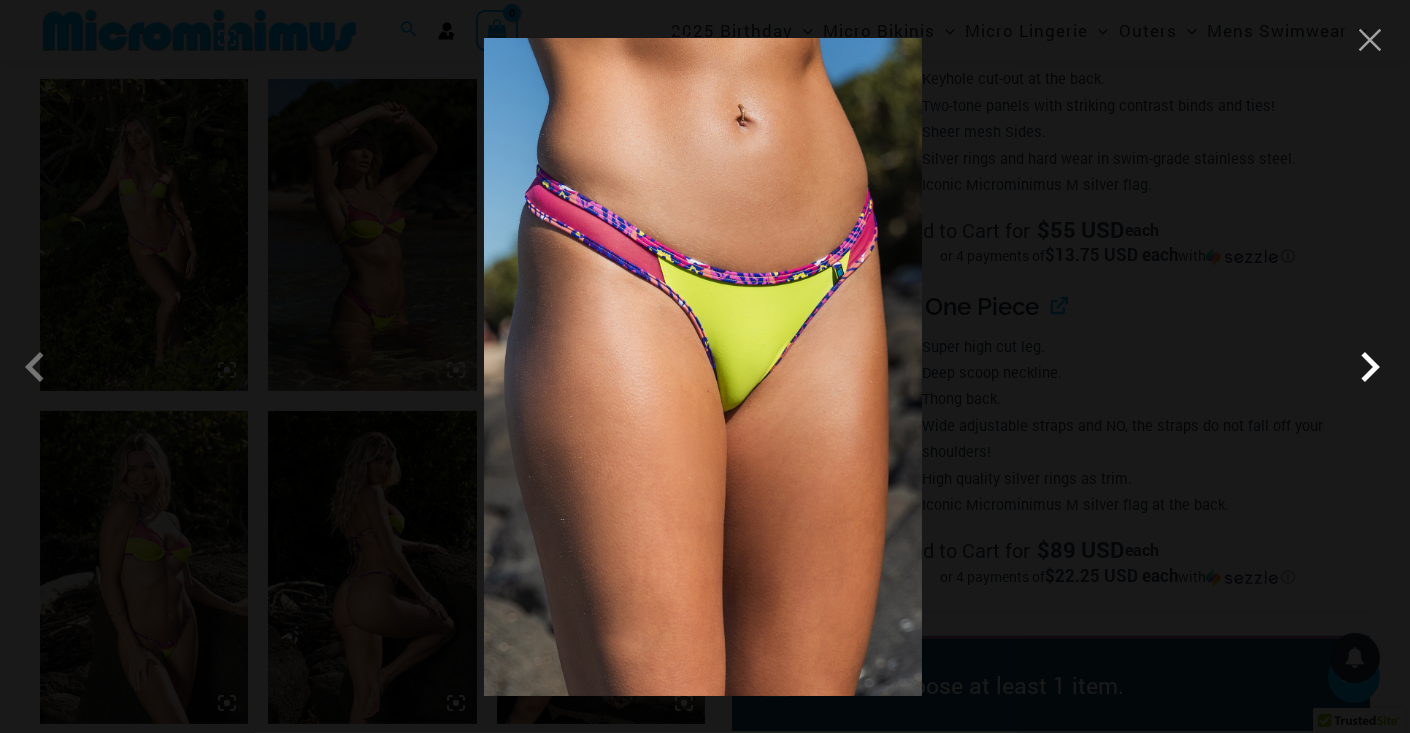 click at bounding box center (1370, 367) 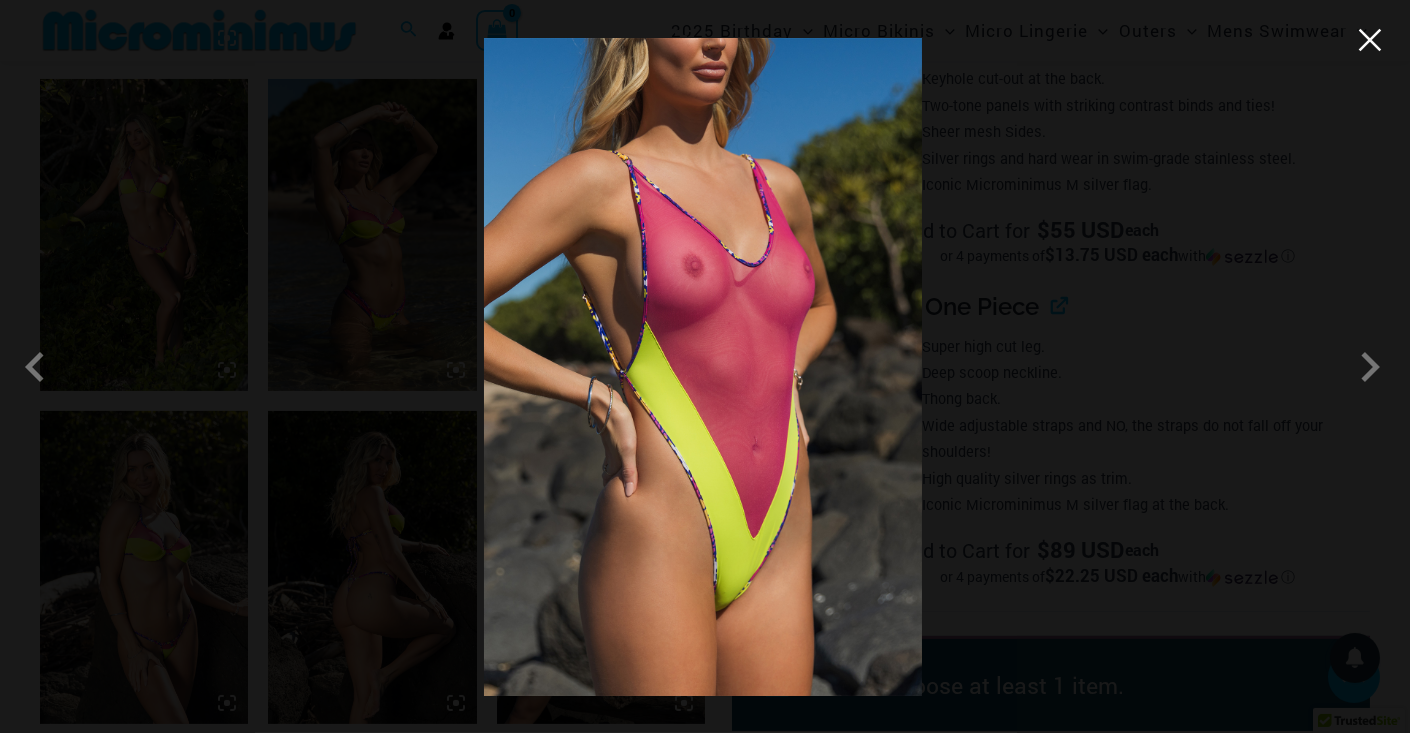click at bounding box center [1370, 40] 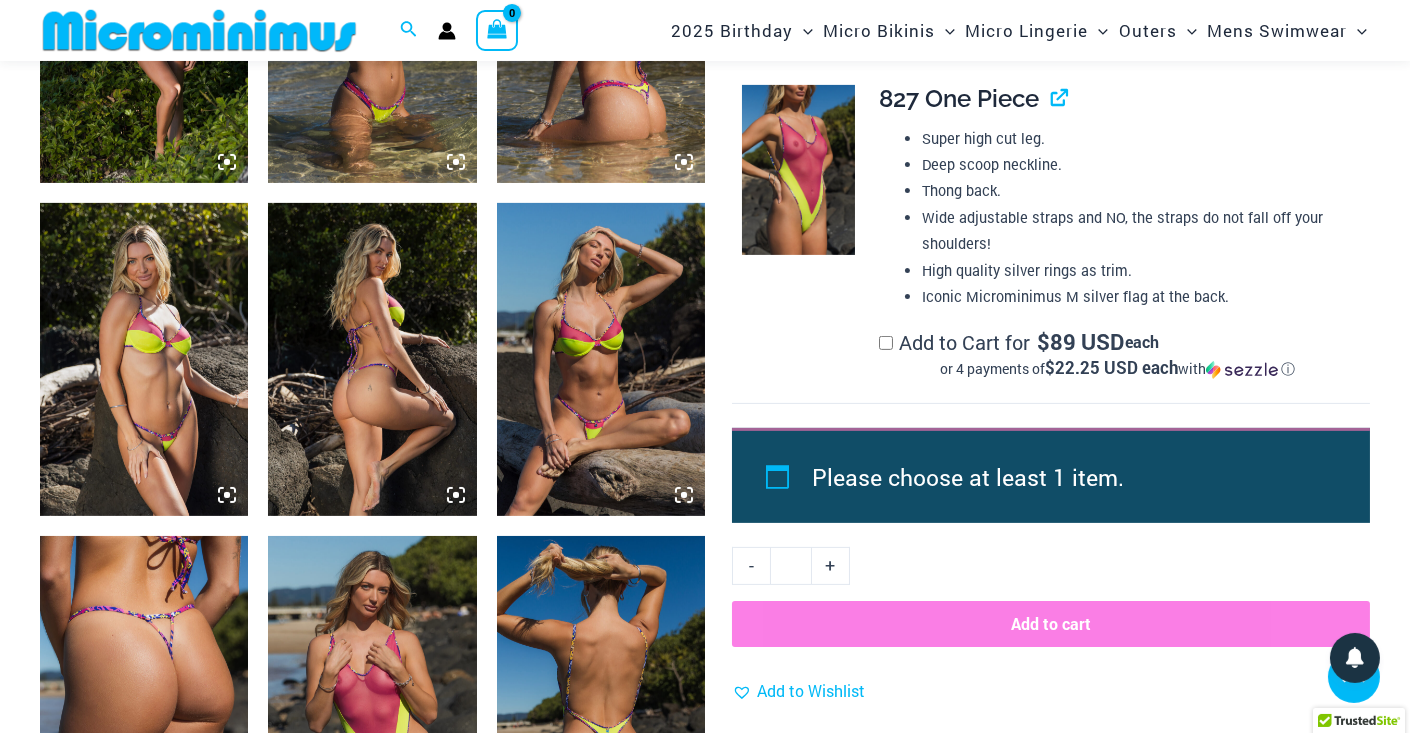 scroll, scrollTop: 2200, scrollLeft: 0, axis: vertical 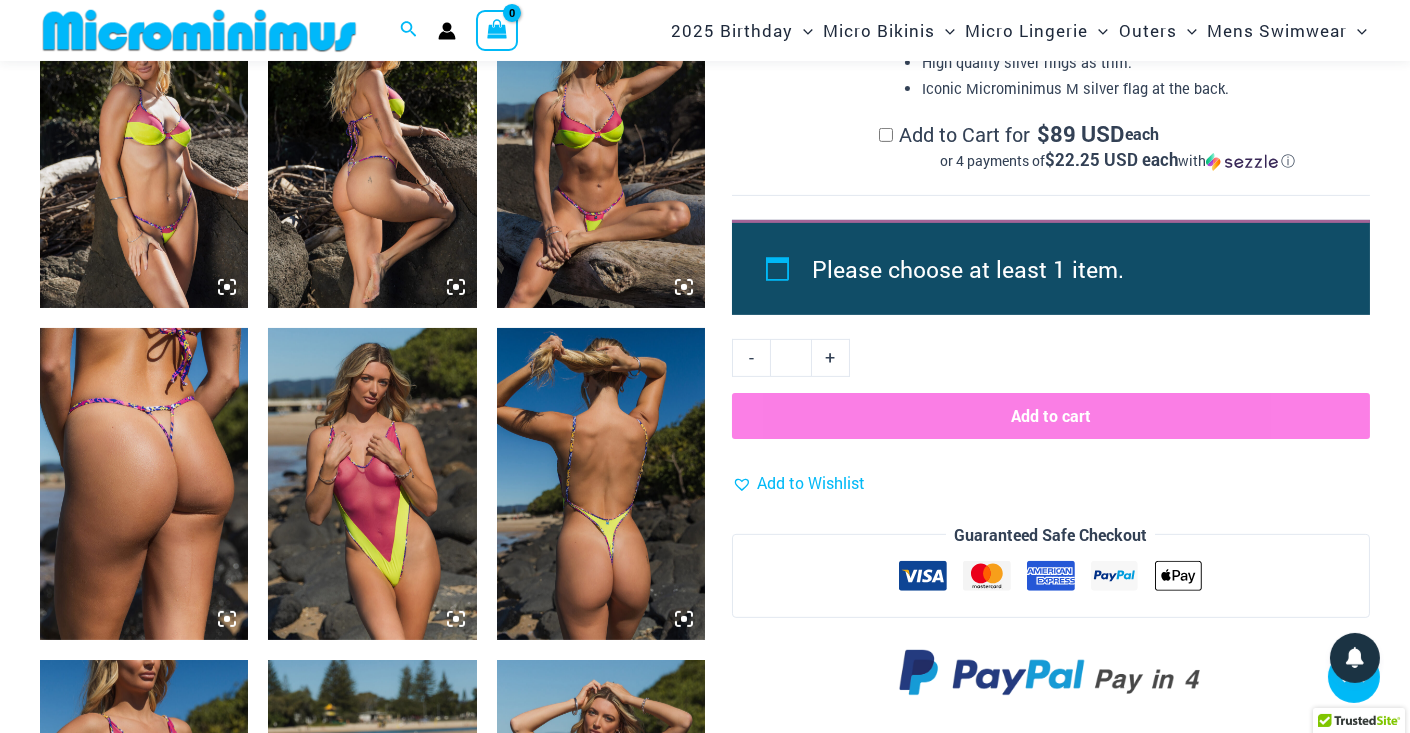 click at bounding box center [372, 484] 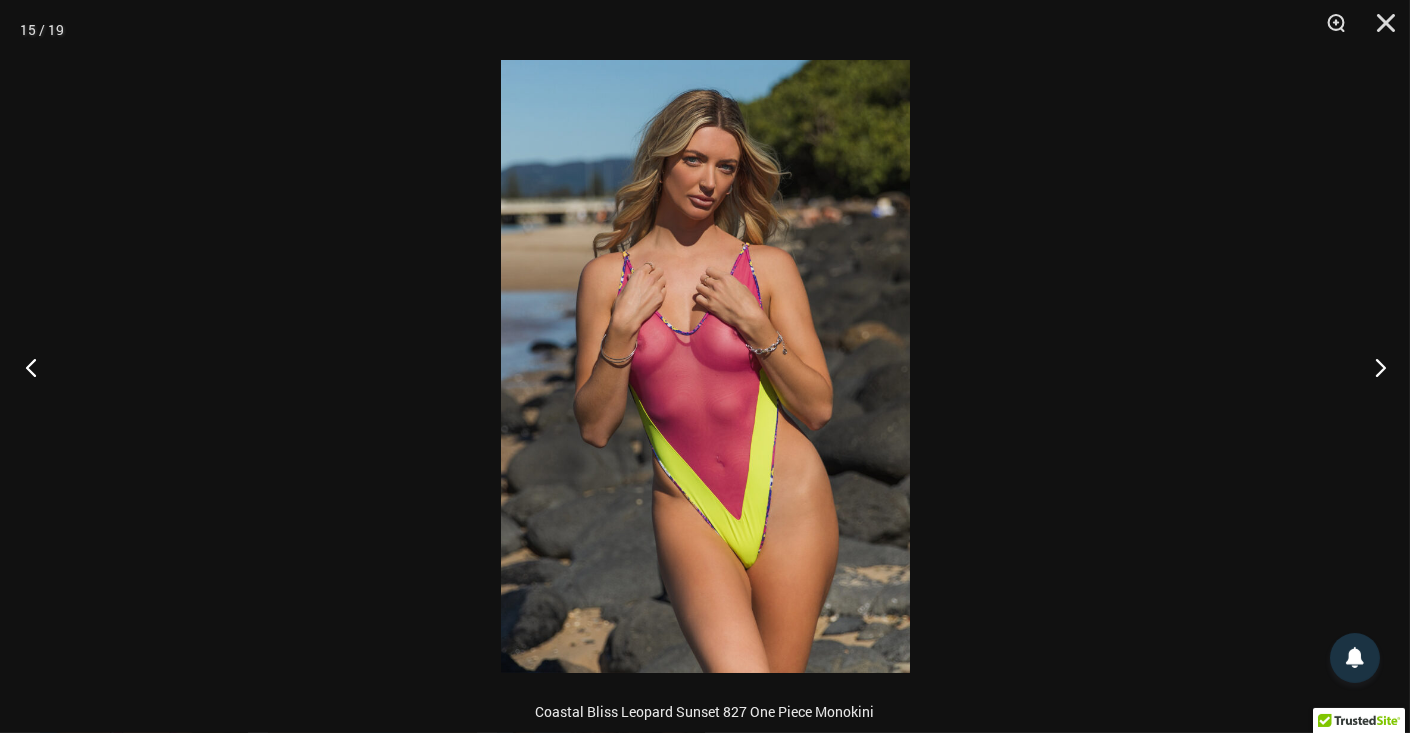 click at bounding box center (37, 367) 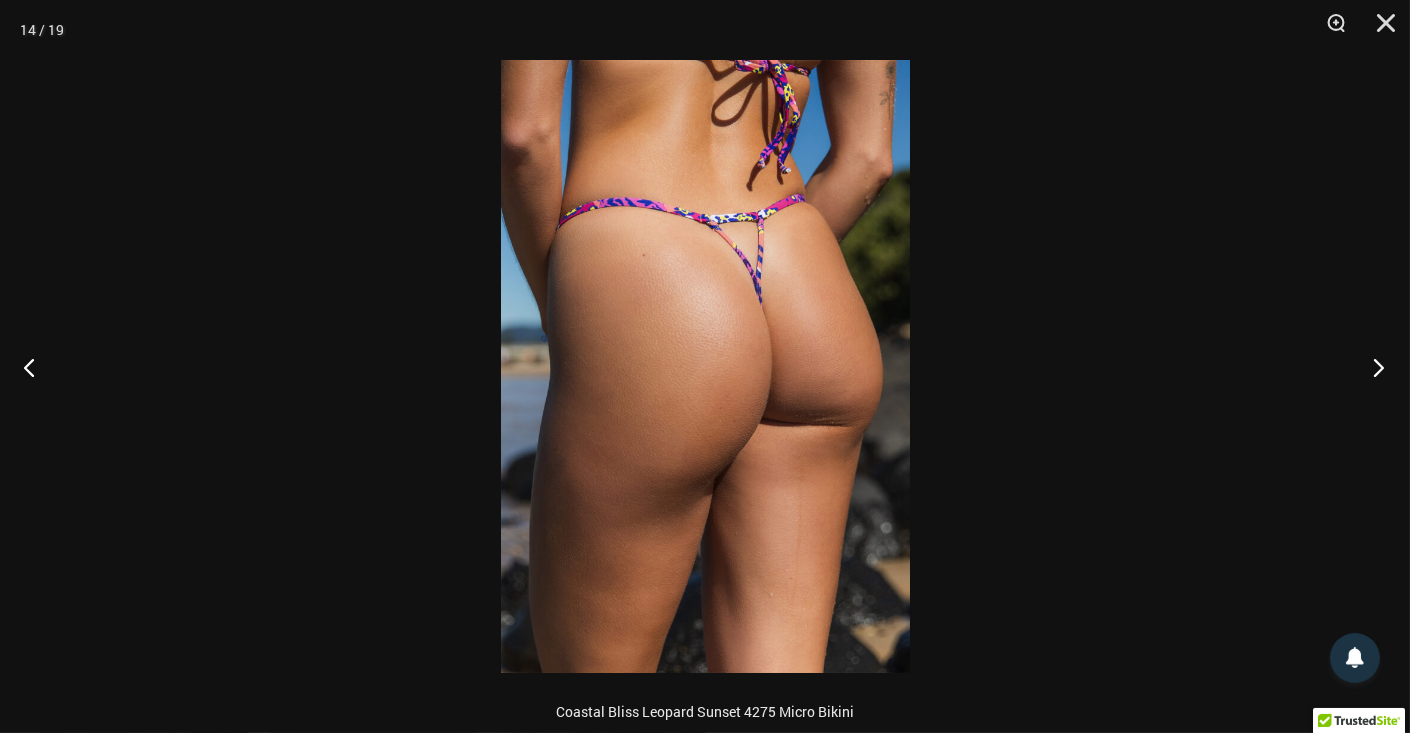 click at bounding box center (1372, 367) 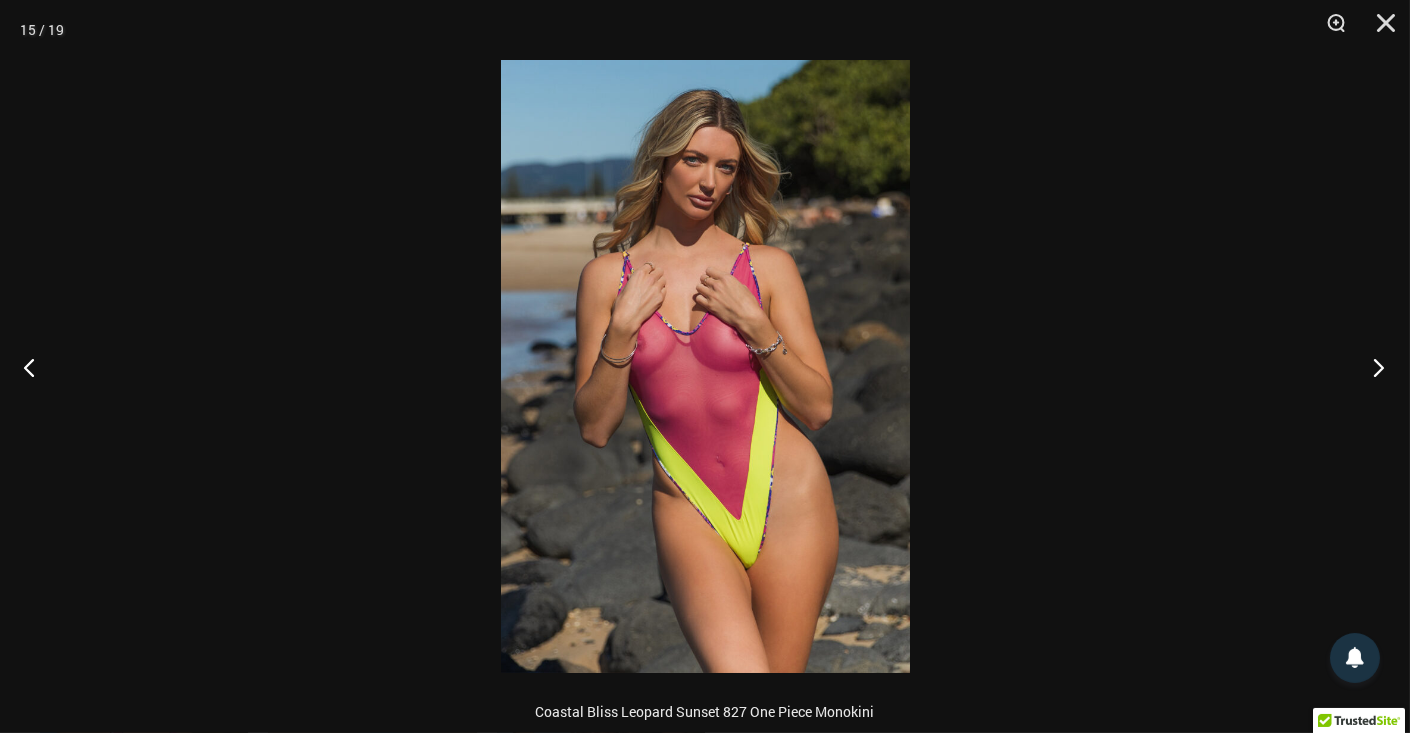 click at bounding box center (1372, 367) 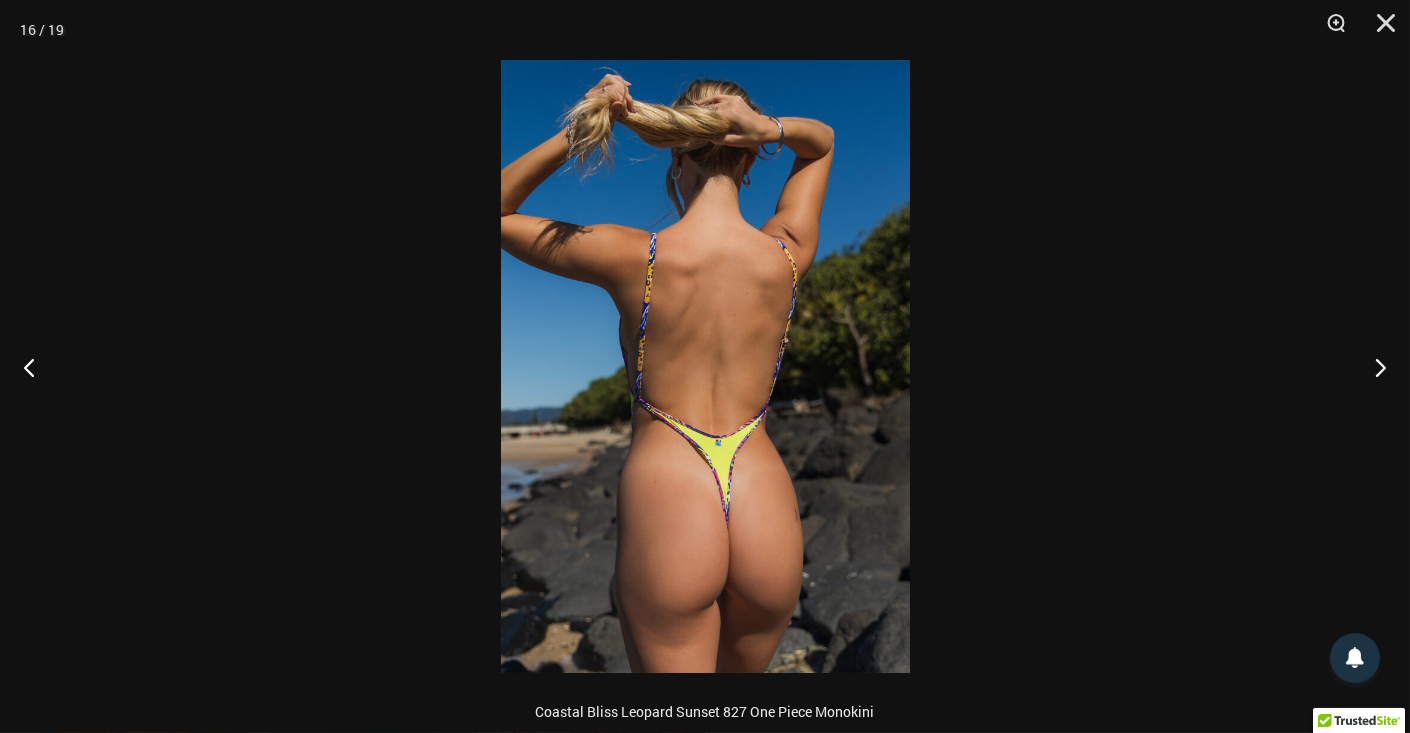click at bounding box center [705, 366] 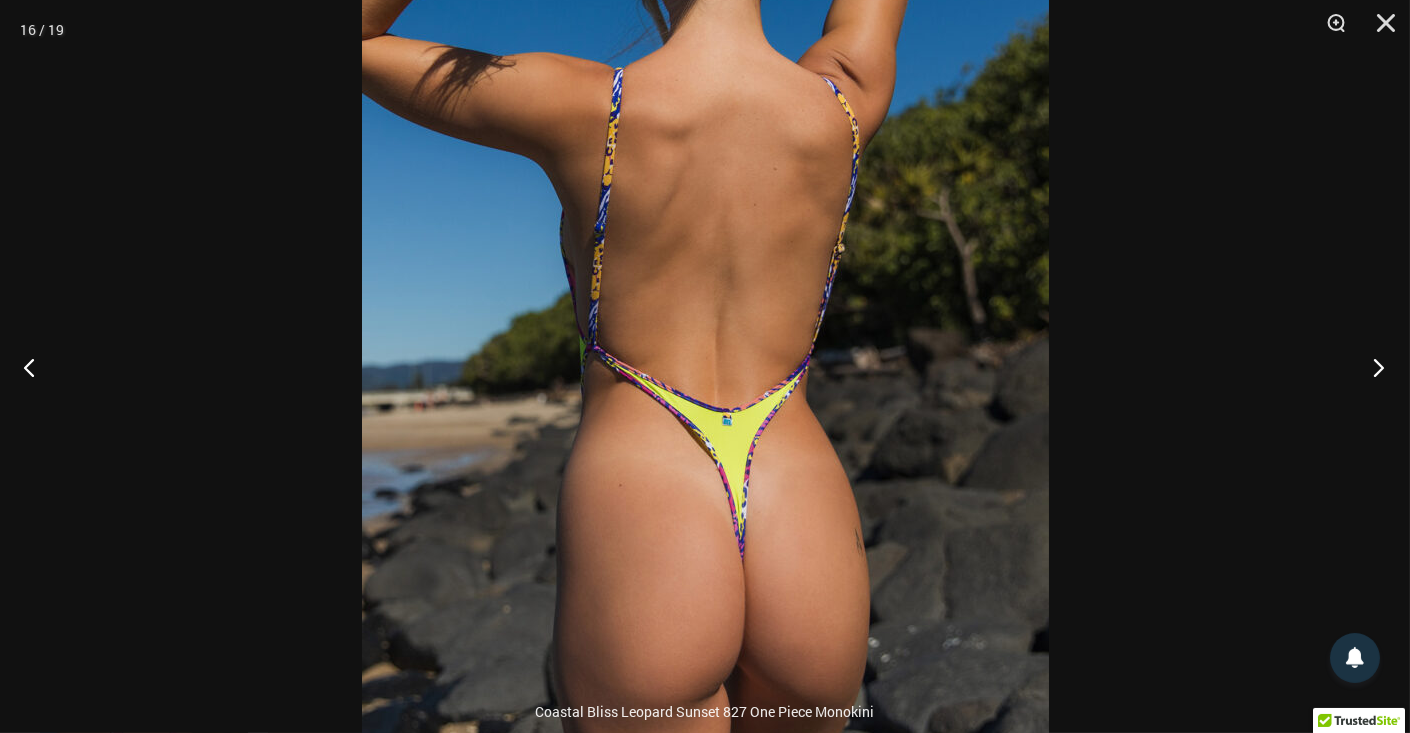 click at bounding box center [1372, 367] 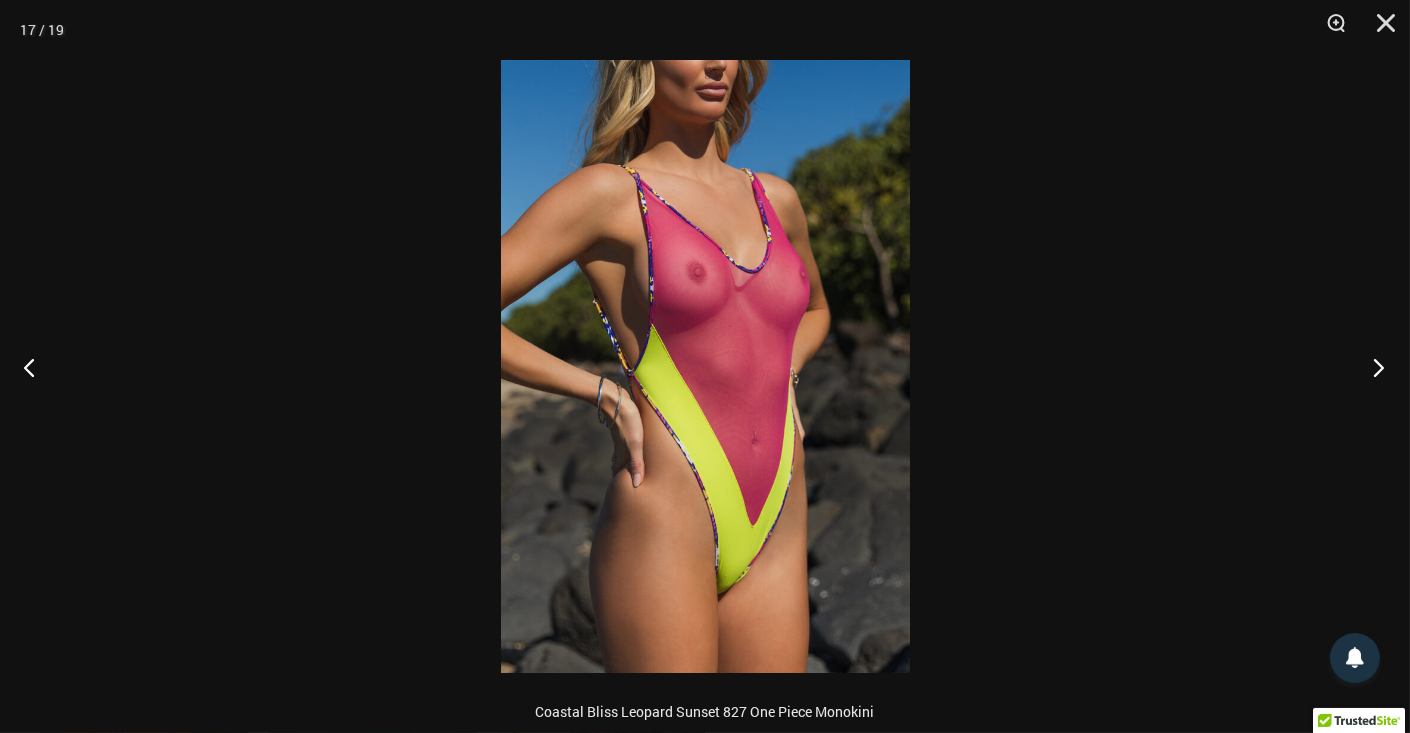 click at bounding box center [1372, 367] 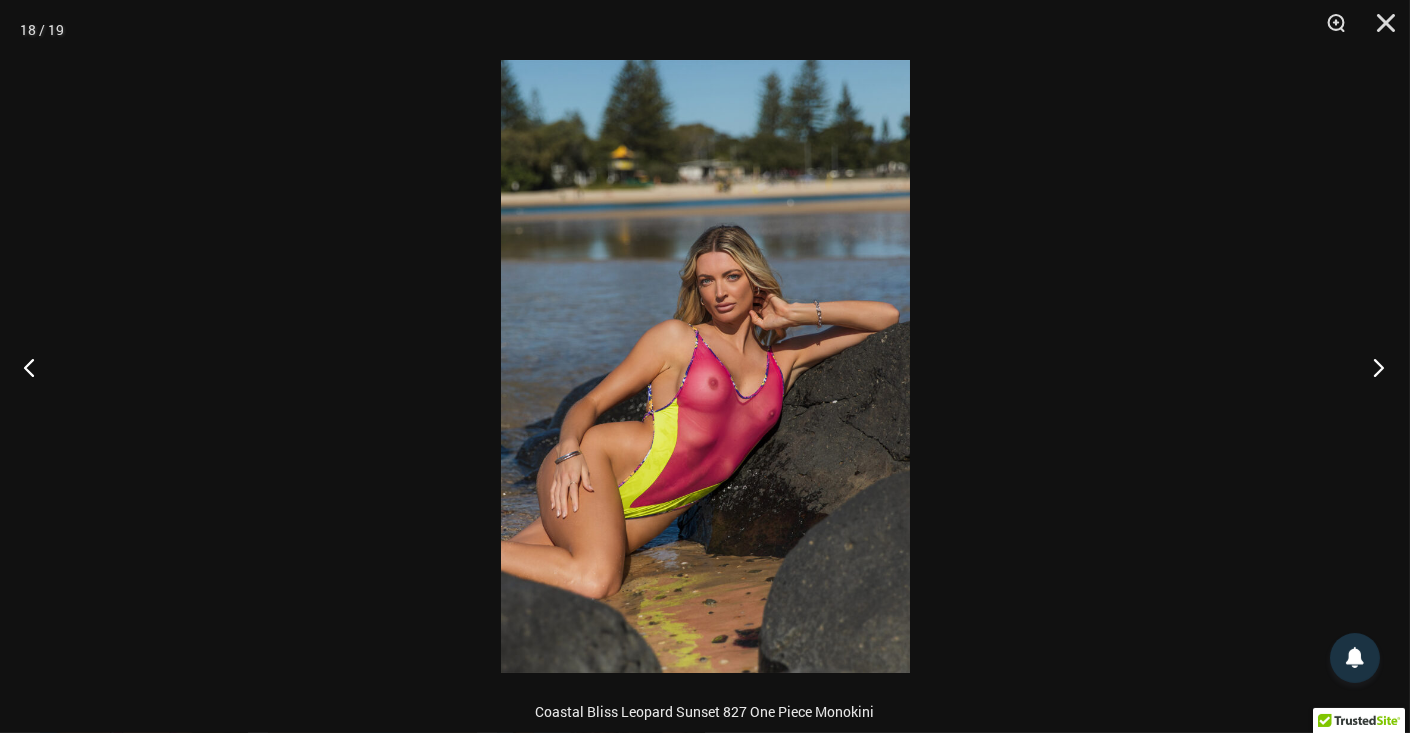 click at bounding box center [1372, 367] 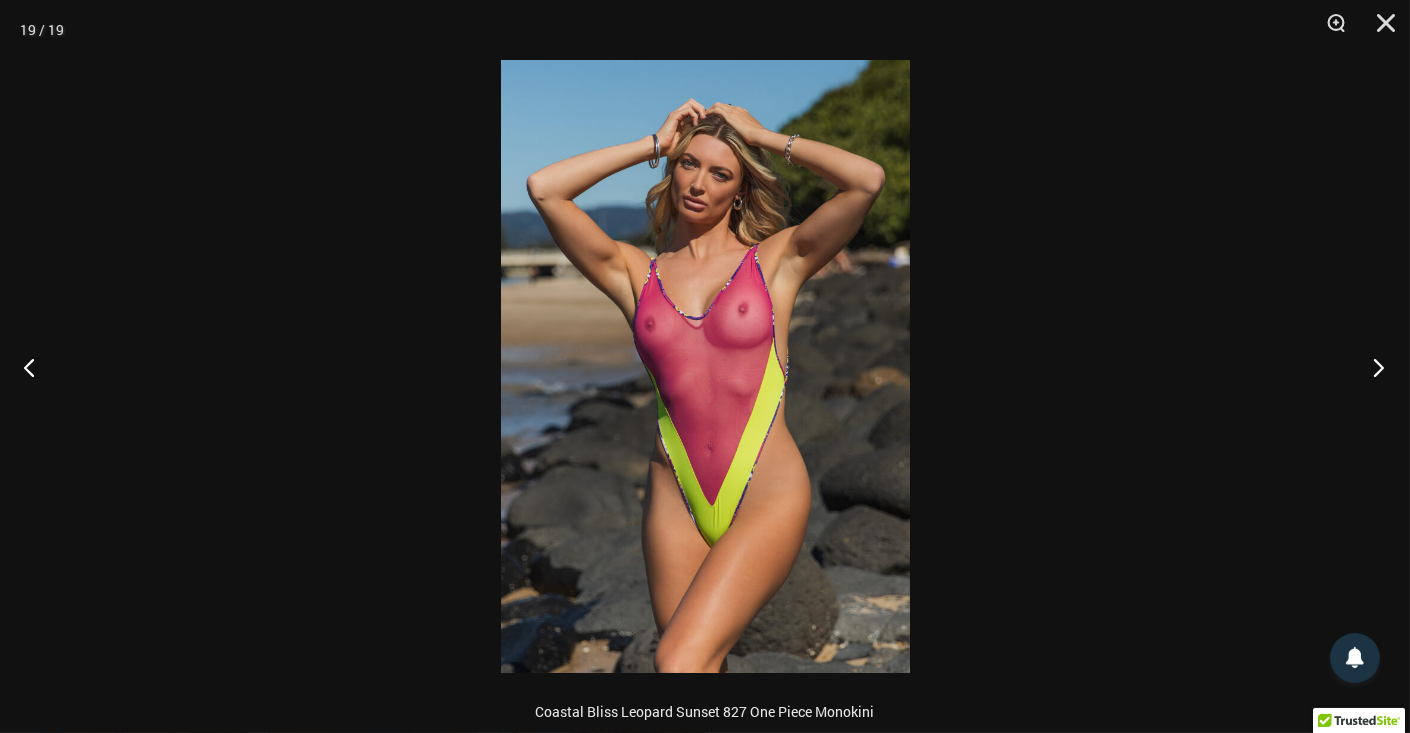click at bounding box center (1372, 367) 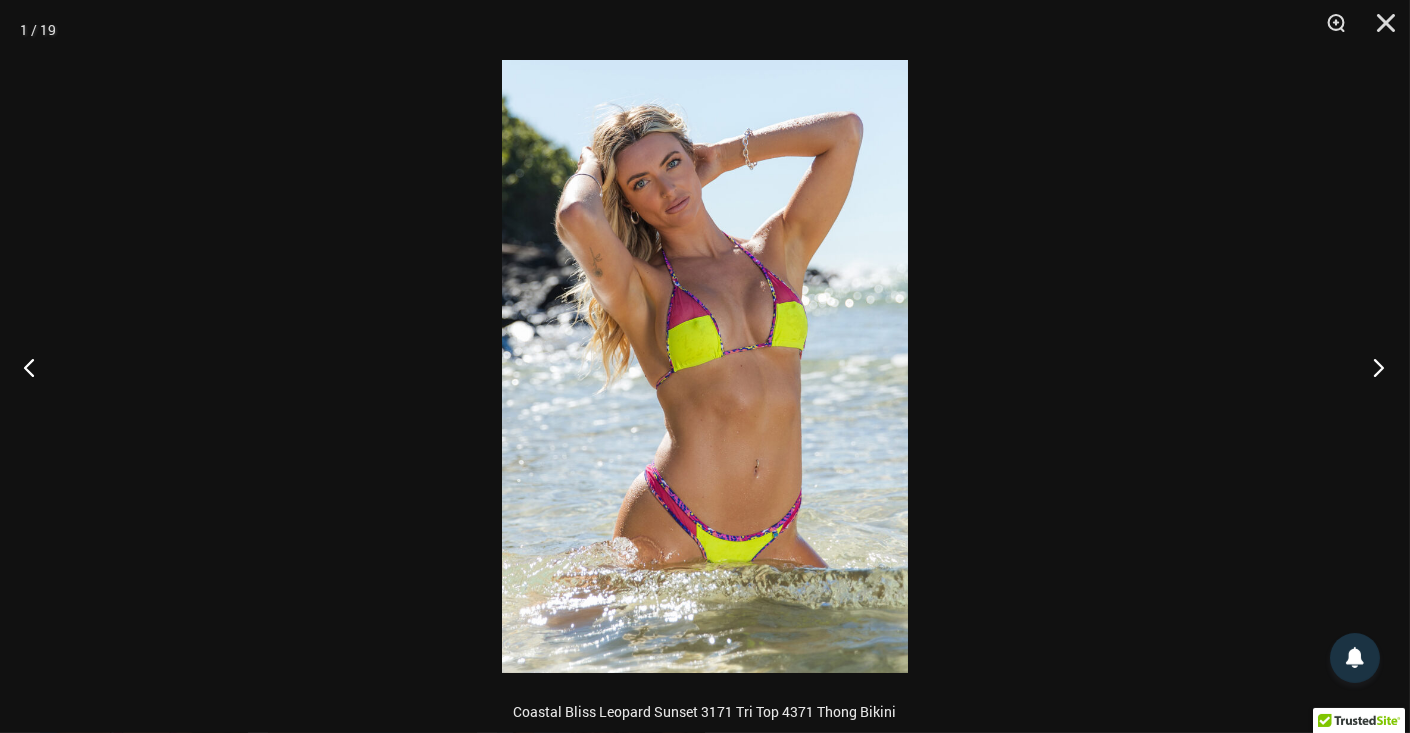 click at bounding box center (1372, 367) 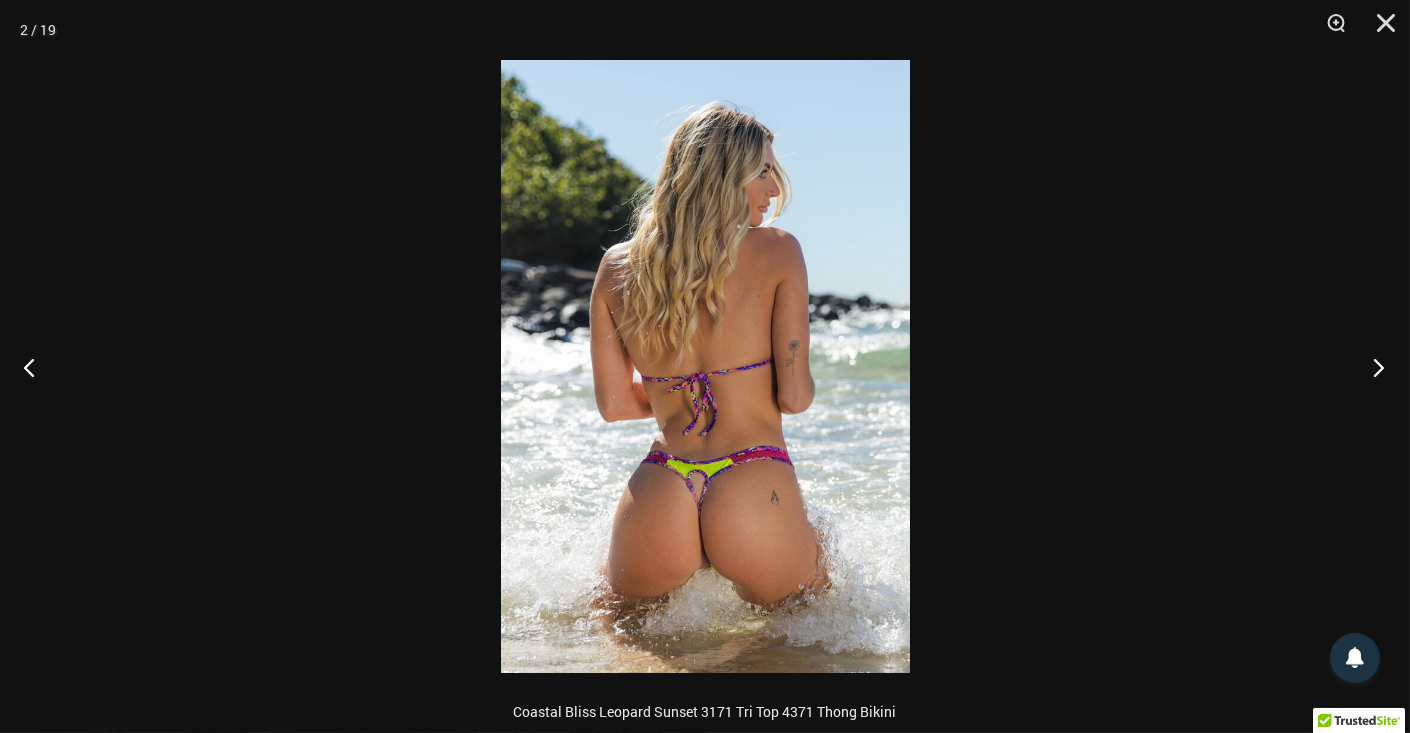 click at bounding box center (1372, 367) 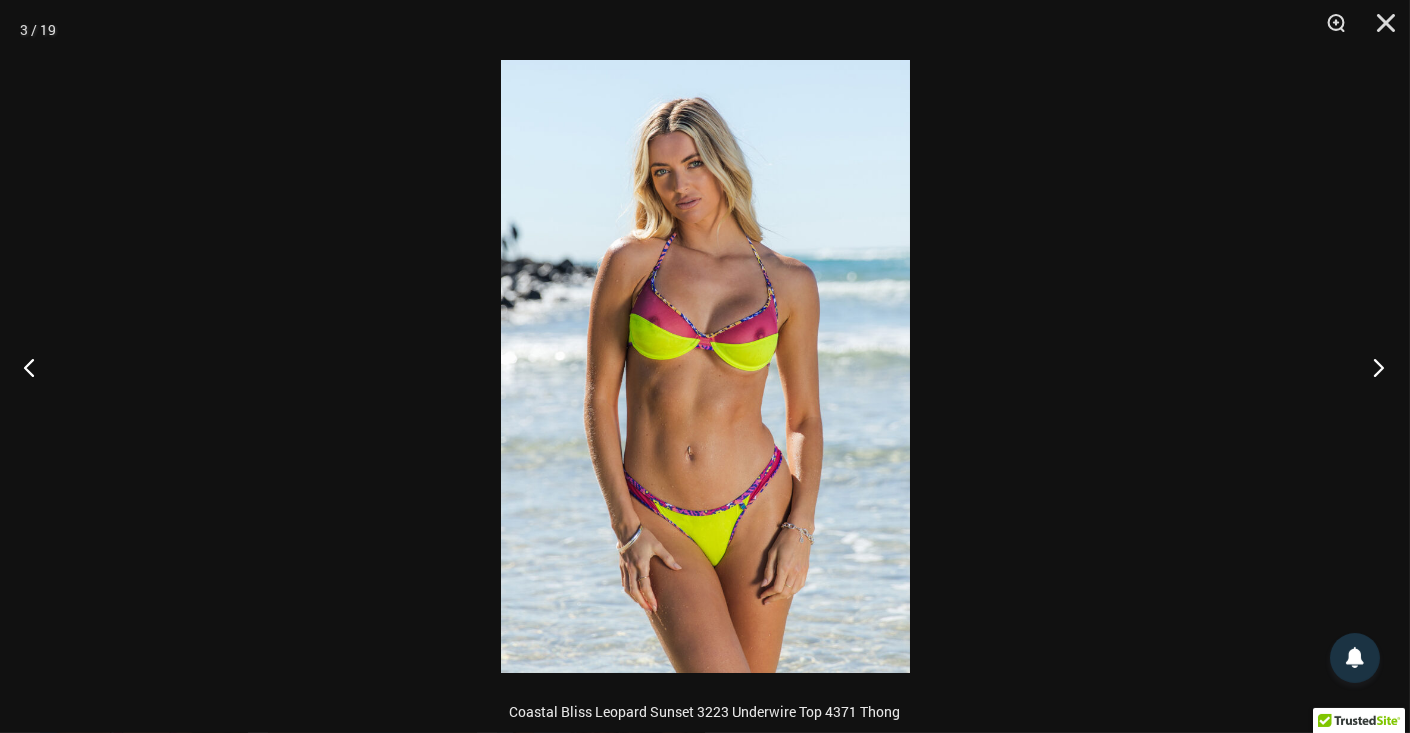 click at bounding box center (1372, 367) 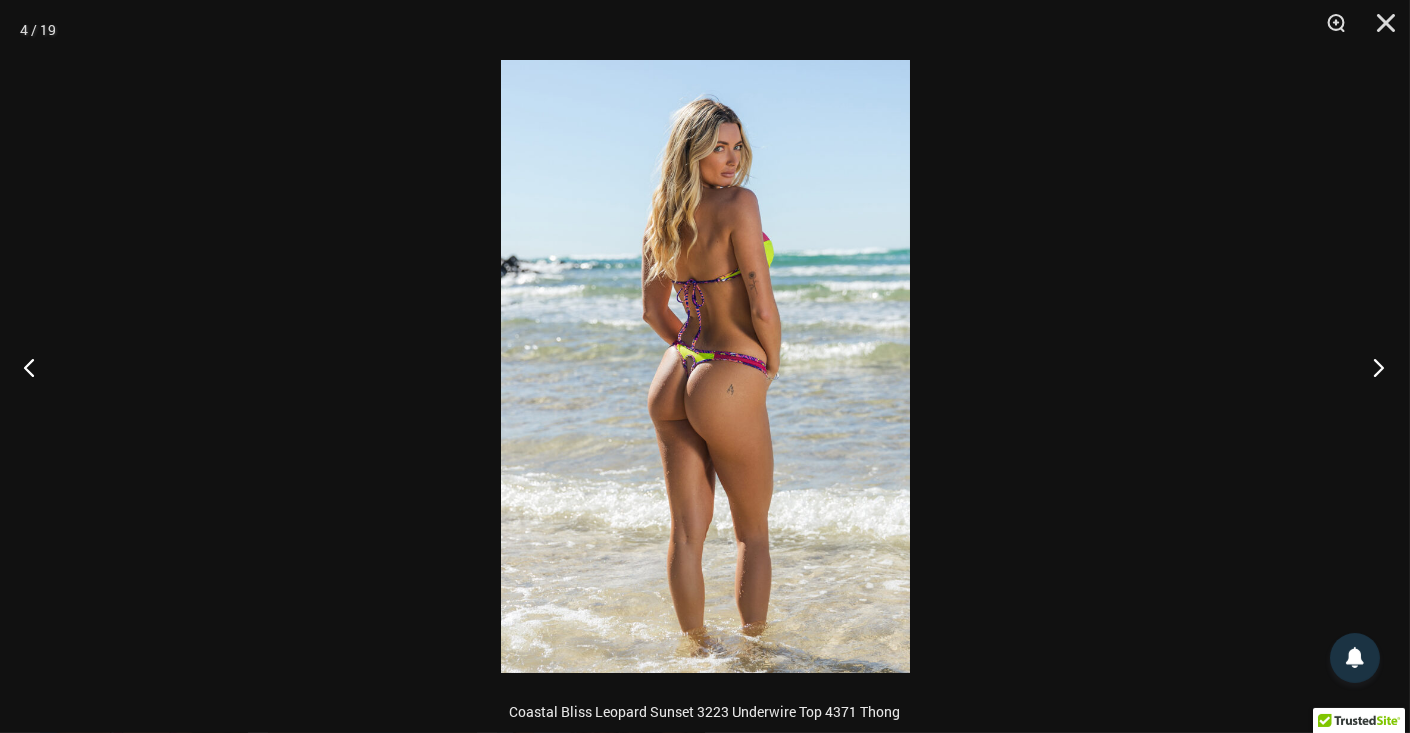 click at bounding box center [1372, 367] 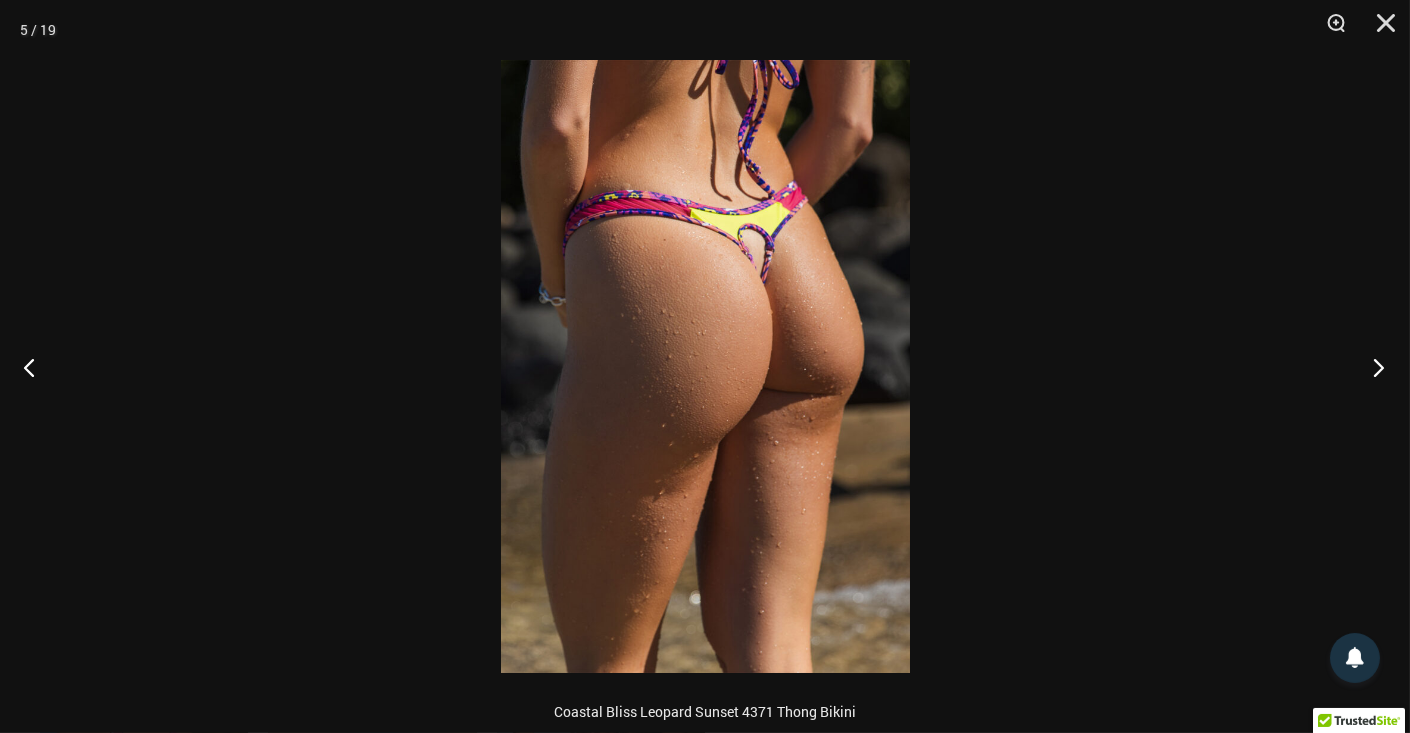 click at bounding box center [1372, 367] 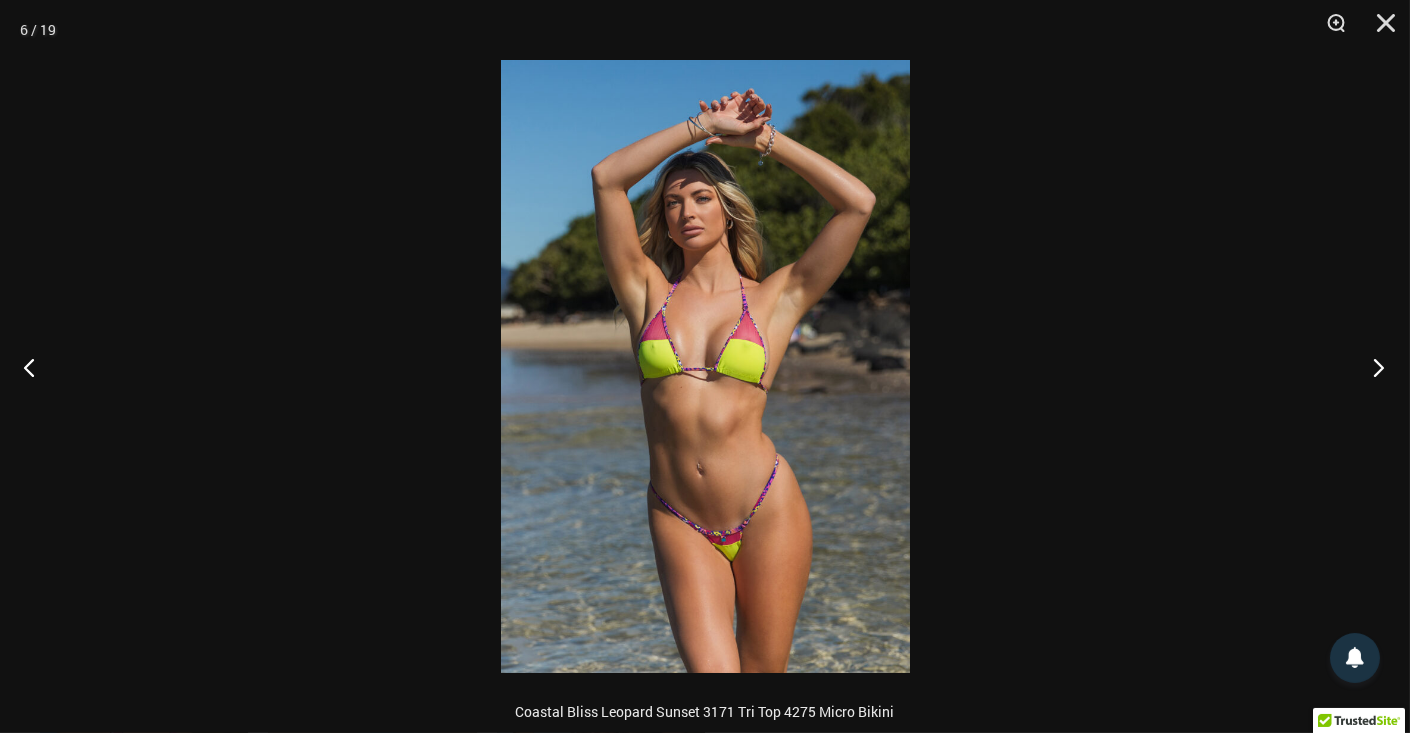 click at bounding box center (1372, 367) 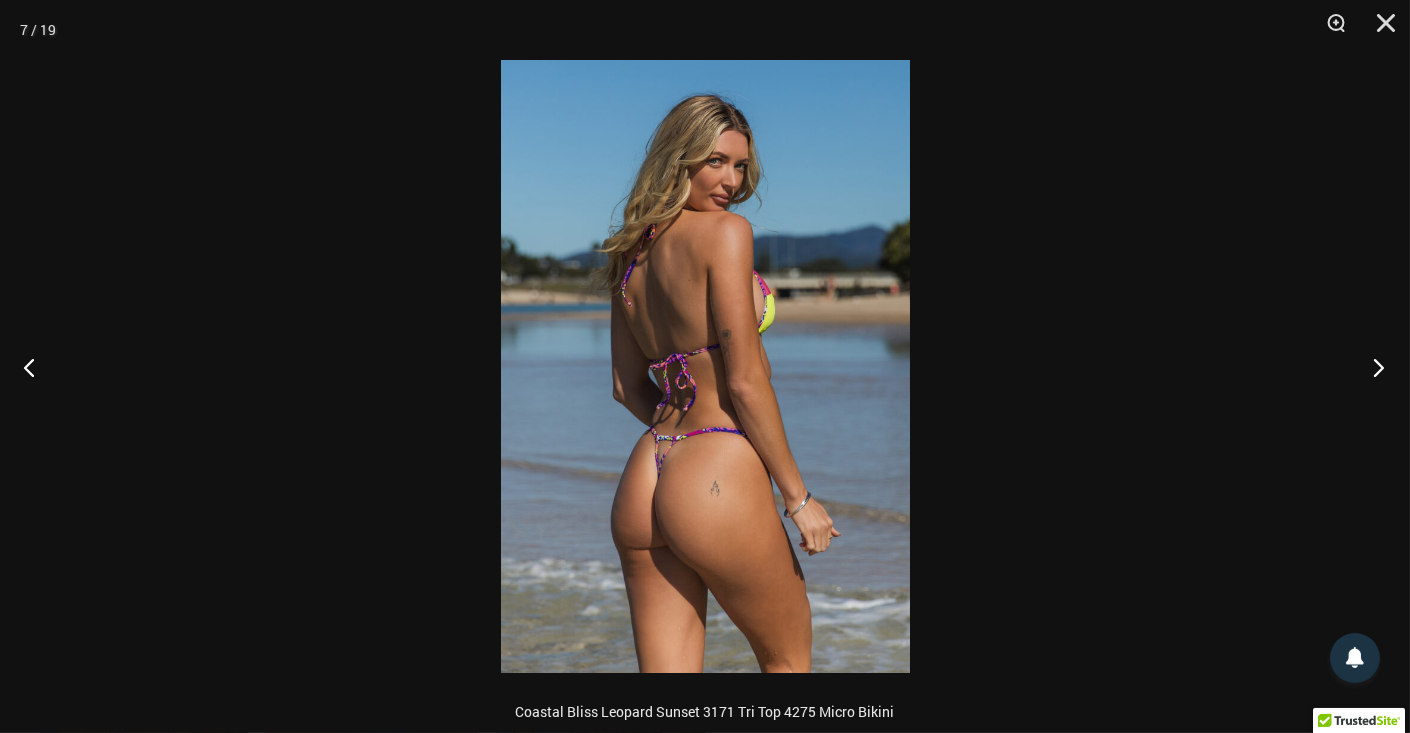 click at bounding box center [1372, 367] 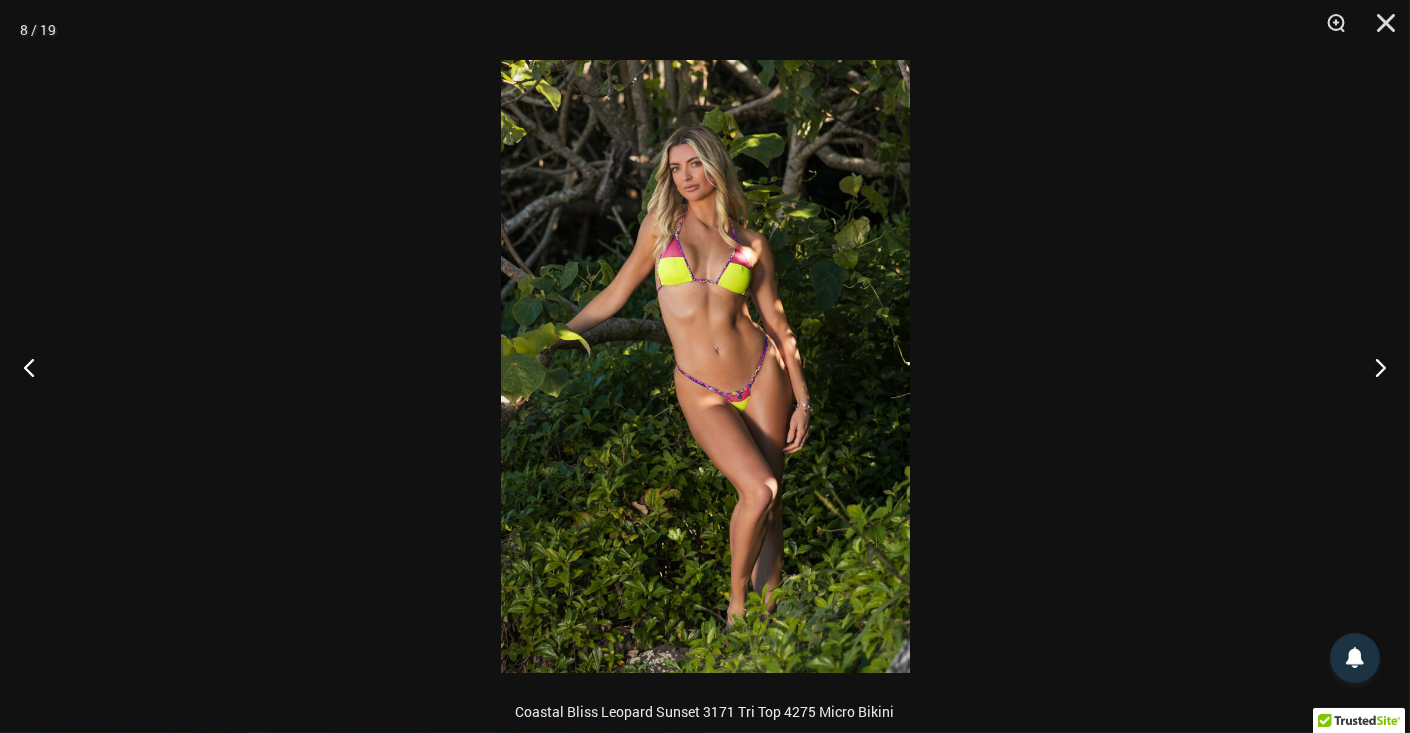 click at bounding box center [705, 366] 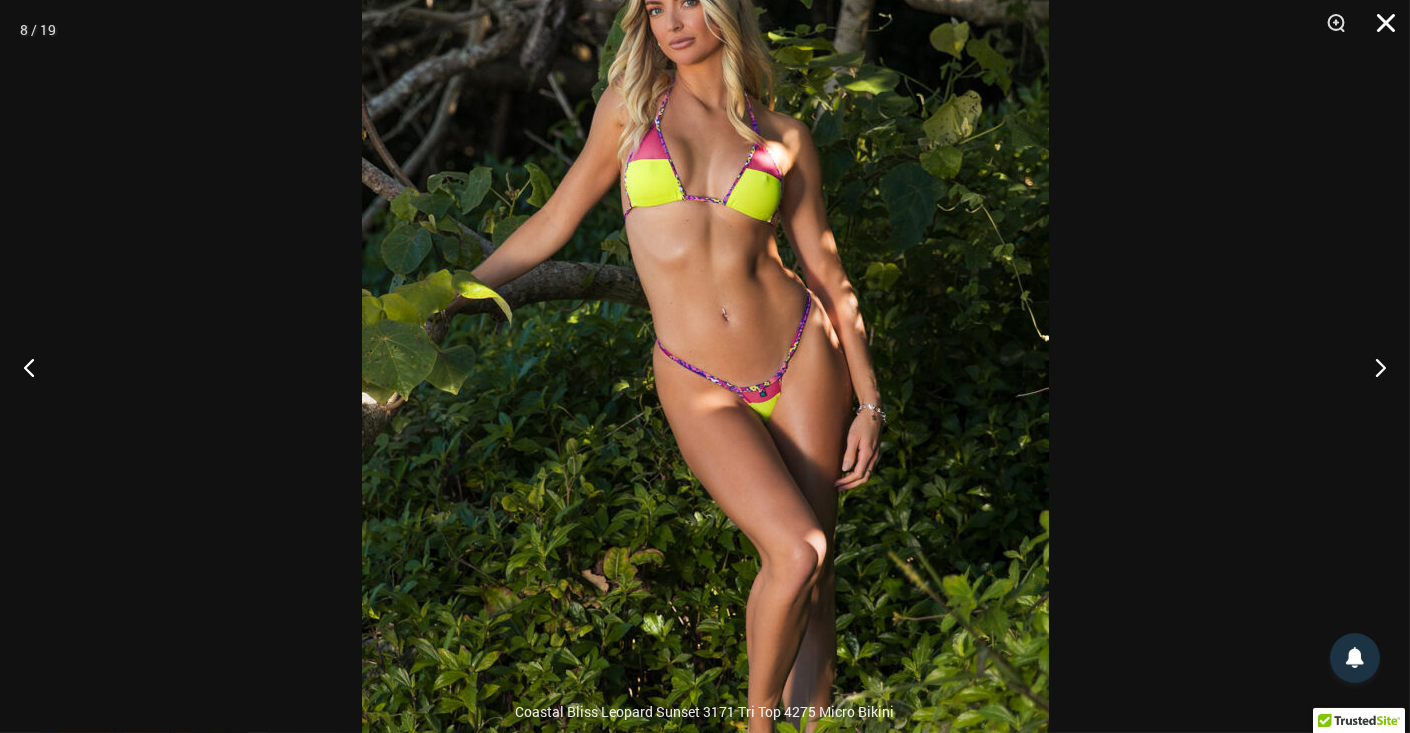 click at bounding box center [1379, 30] 